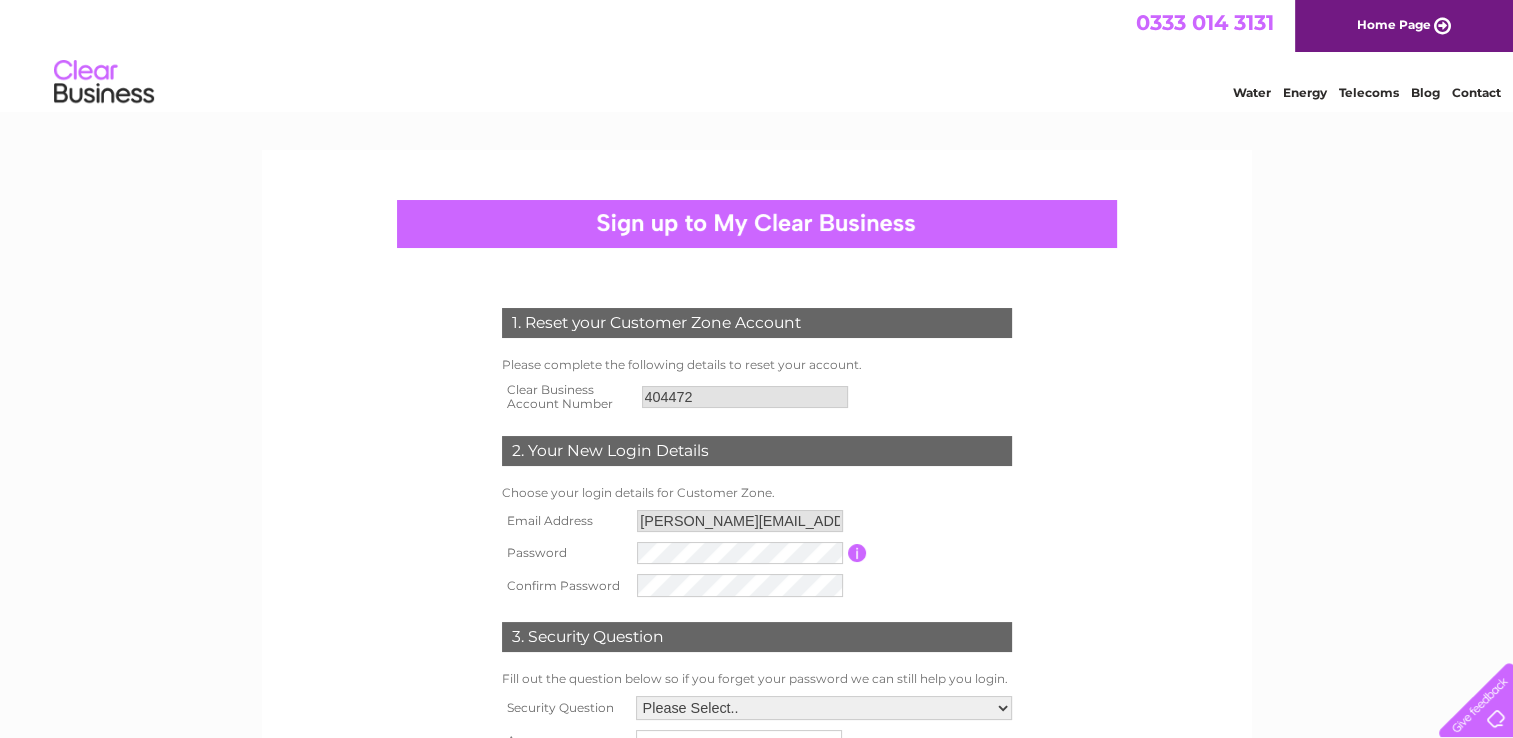 scroll, scrollTop: 0, scrollLeft: 0, axis: both 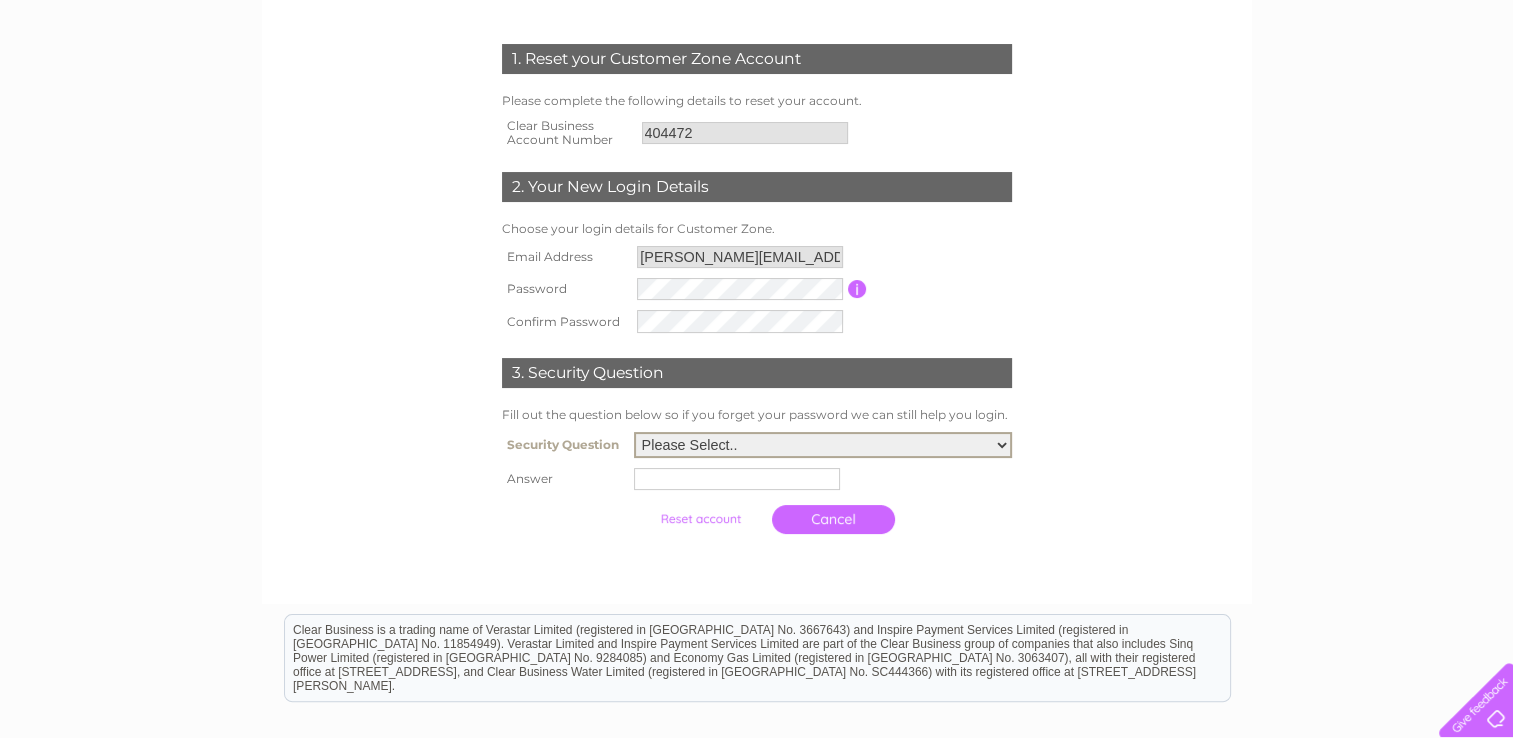 click on "Please Select..
In what town or city was your first job?
In what town or city did you meet your spouse/partner?
In what town or city did your mother and father meet?
What street did you live on as a child?
What was the name of your first pet?
Who was your childhood hero?" at bounding box center (823, 445) 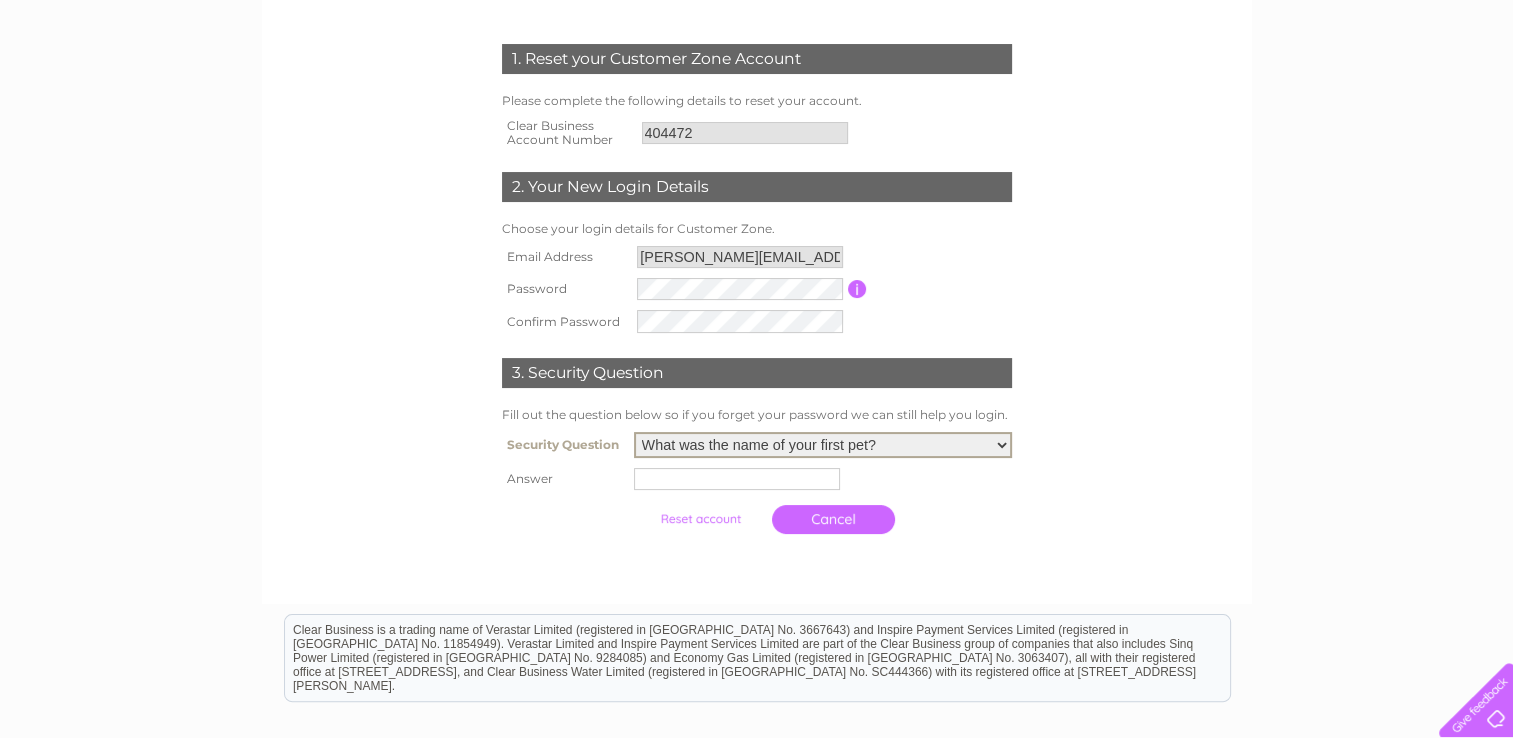 click on "Please Select..
In what town or city was your first job?
In what town or city did you meet your spouse/partner?
In what town or city did your mother and father meet?
What street did you live on as a child?
What was the name of your first pet?
Who was your childhood hero?" at bounding box center [823, 445] 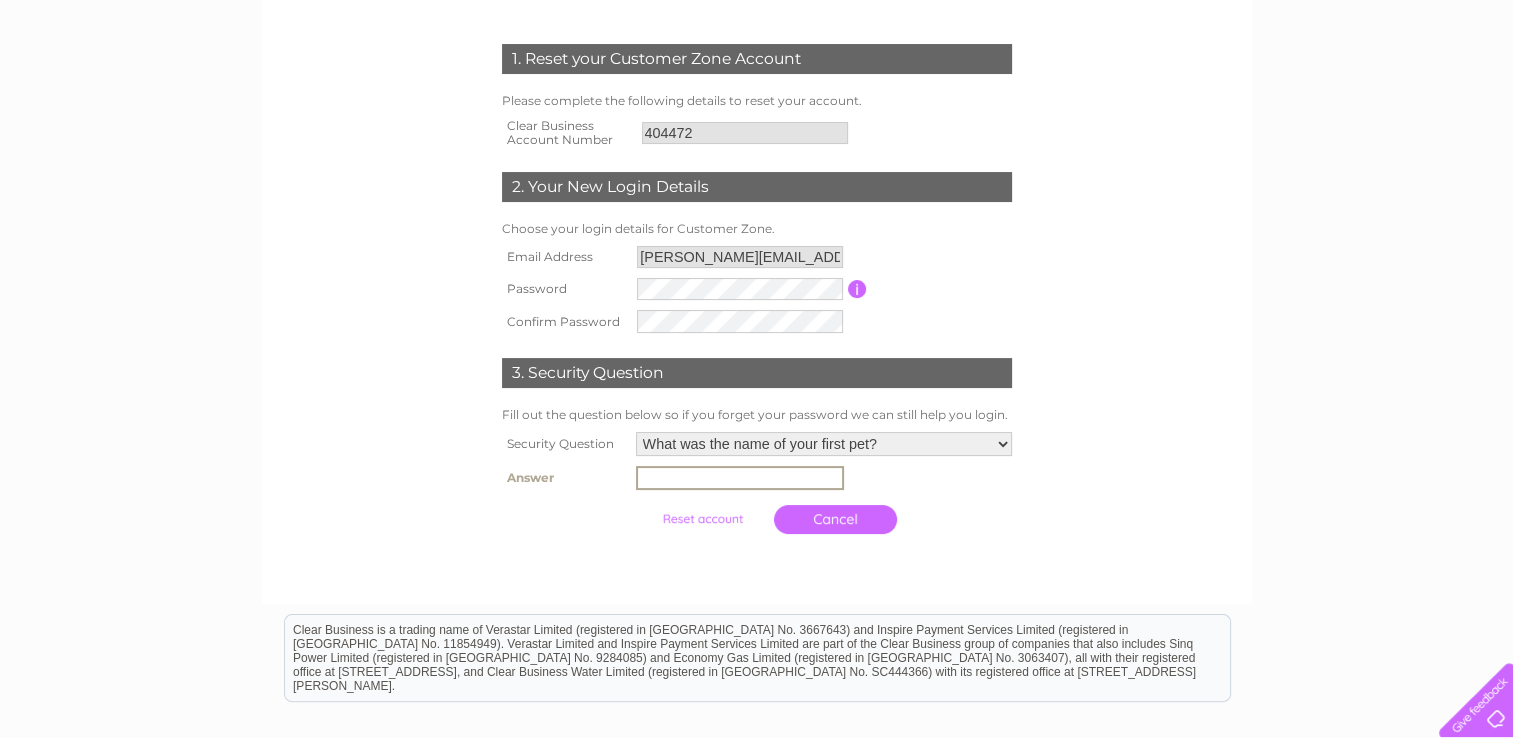 type on "M" 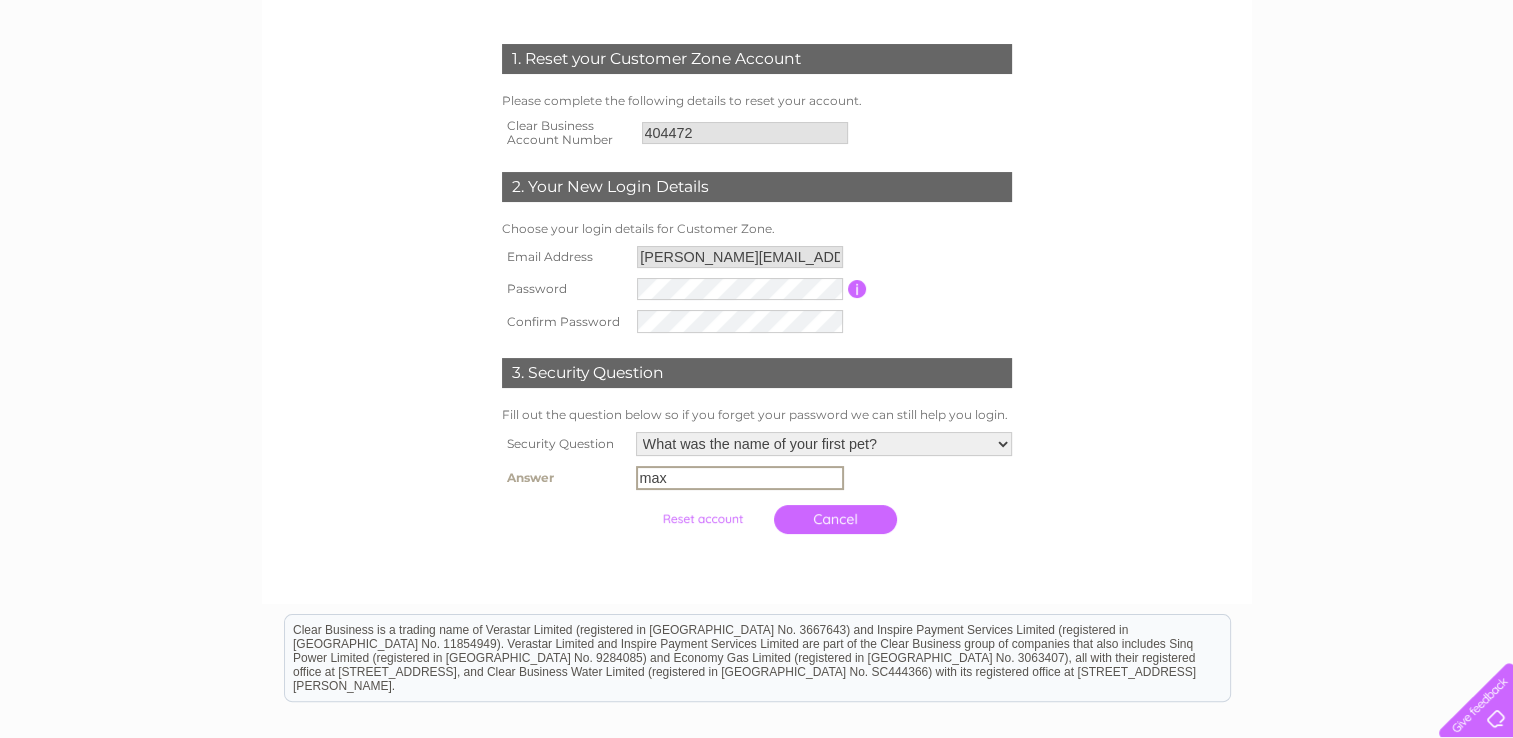 type on "max" 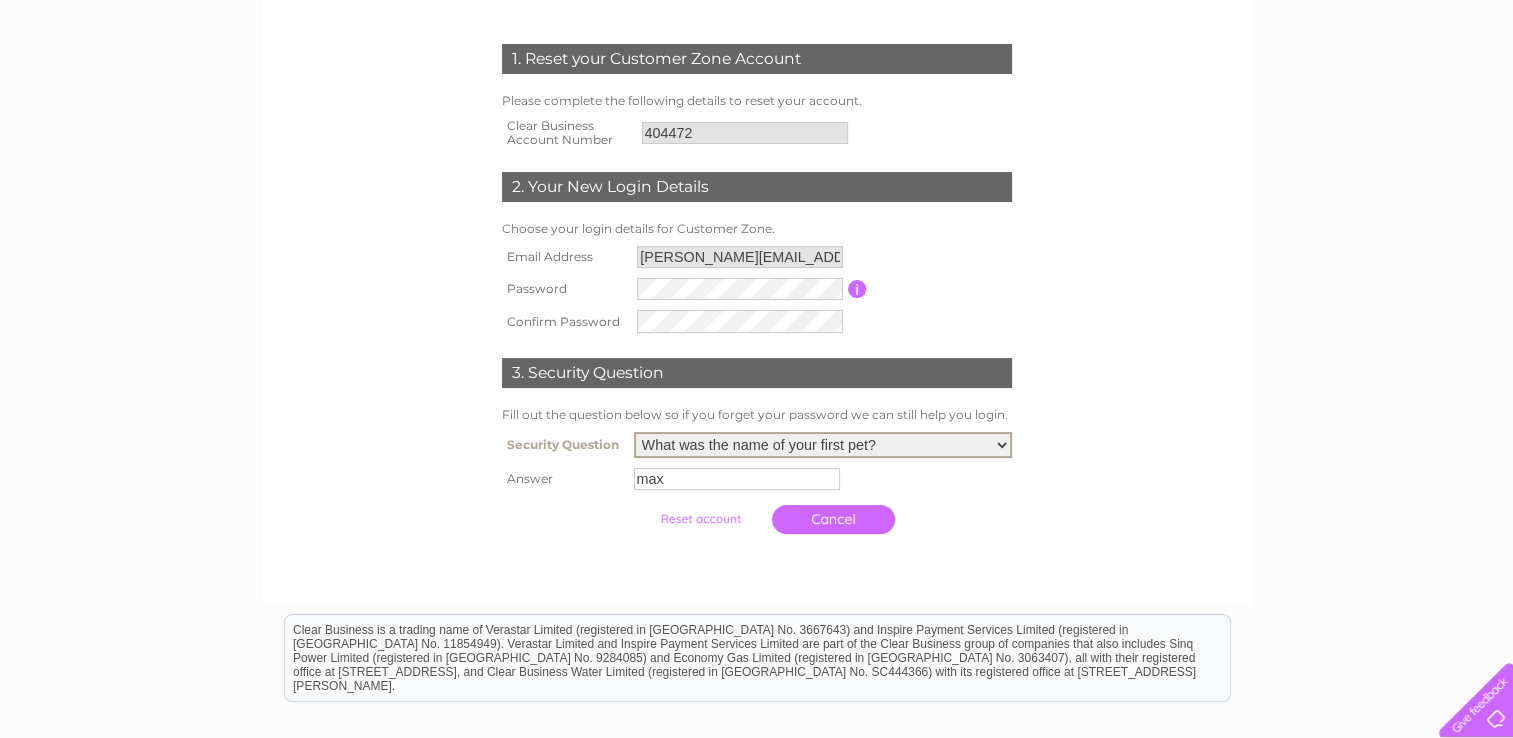 click on "Please Select..
In what town or city was your first job?
In what town or city did you meet your spouse/partner?
In what town or city did your mother and father meet?
What street did you live on as a child?
What was the name of your first pet?
Who was your childhood hero?" at bounding box center (823, 445) 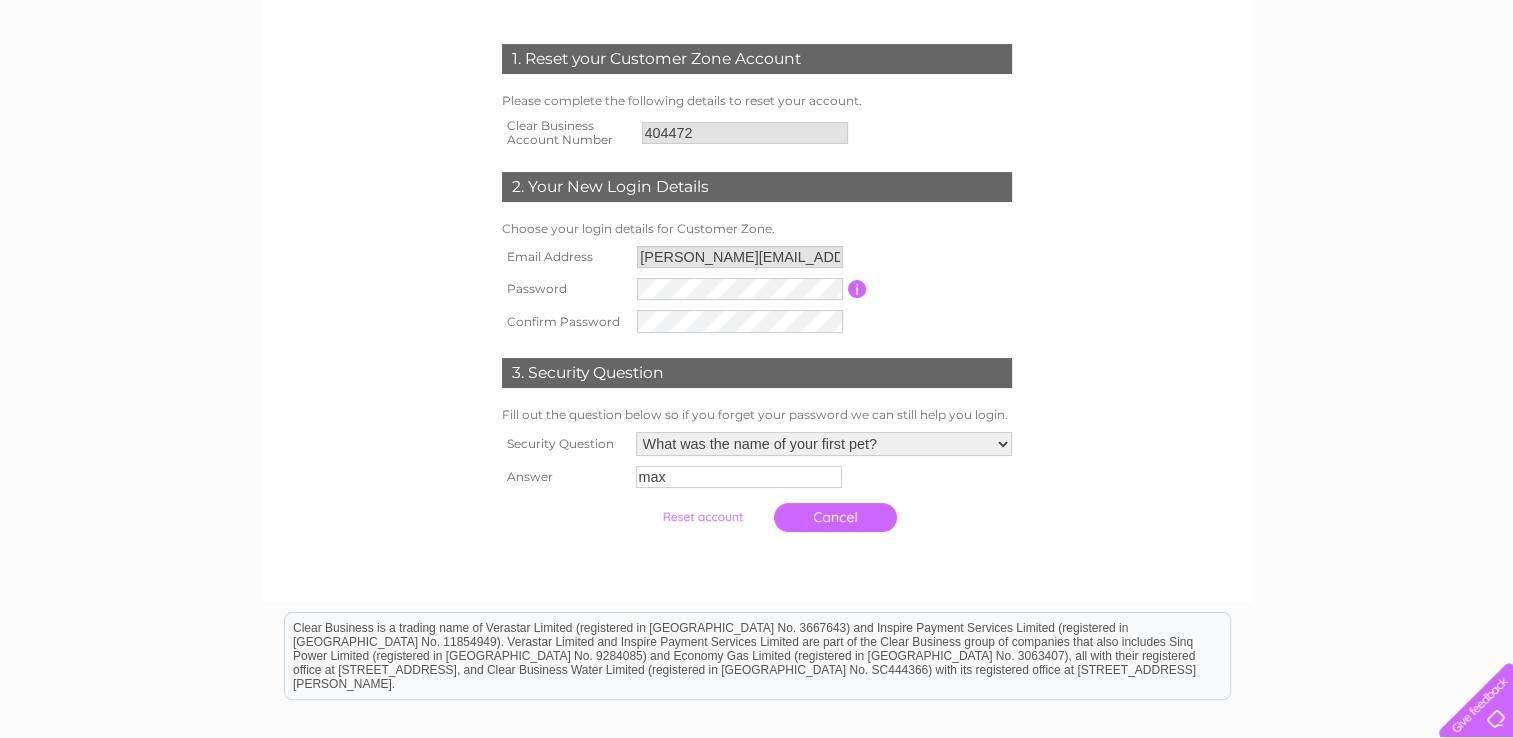 click at bounding box center [564, 517] 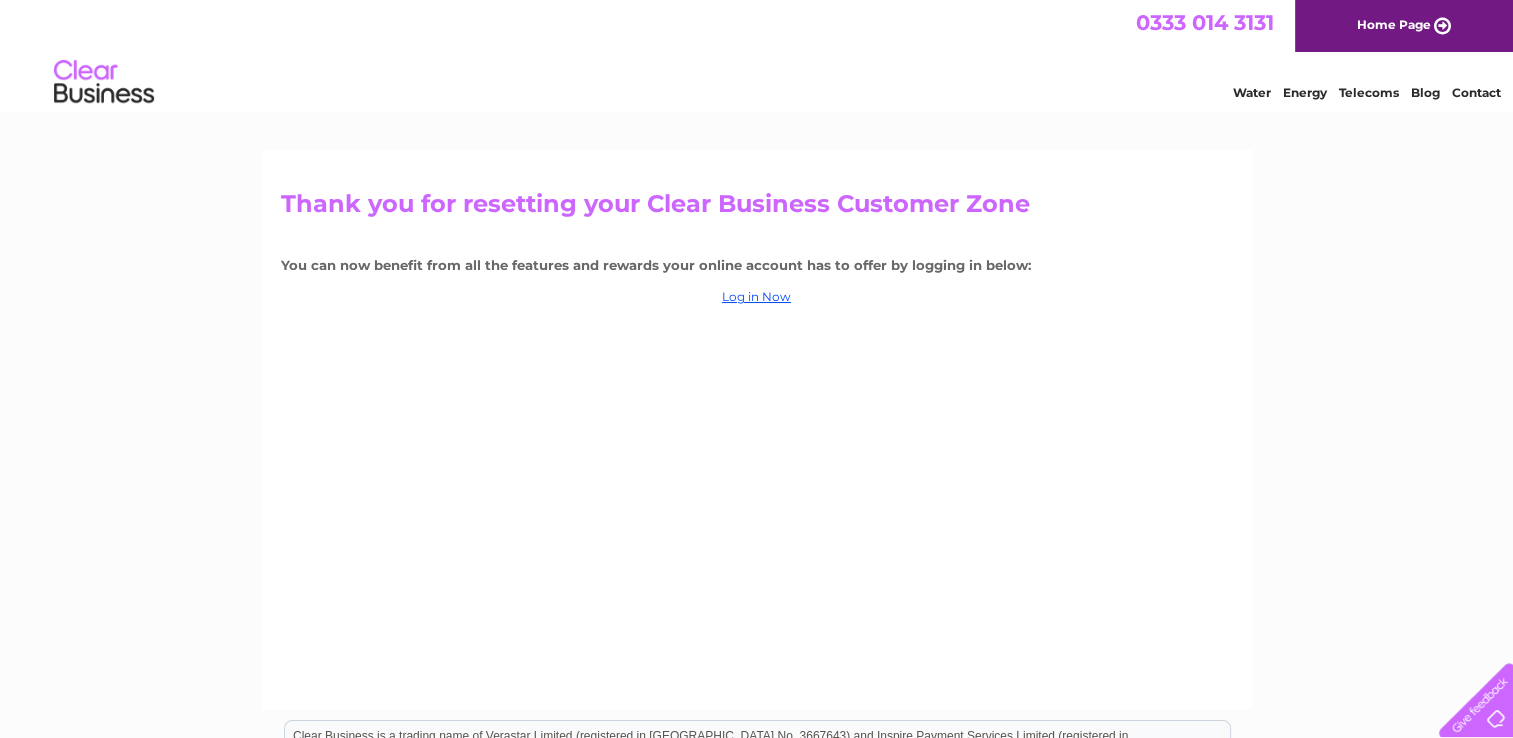 scroll, scrollTop: 0, scrollLeft: 0, axis: both 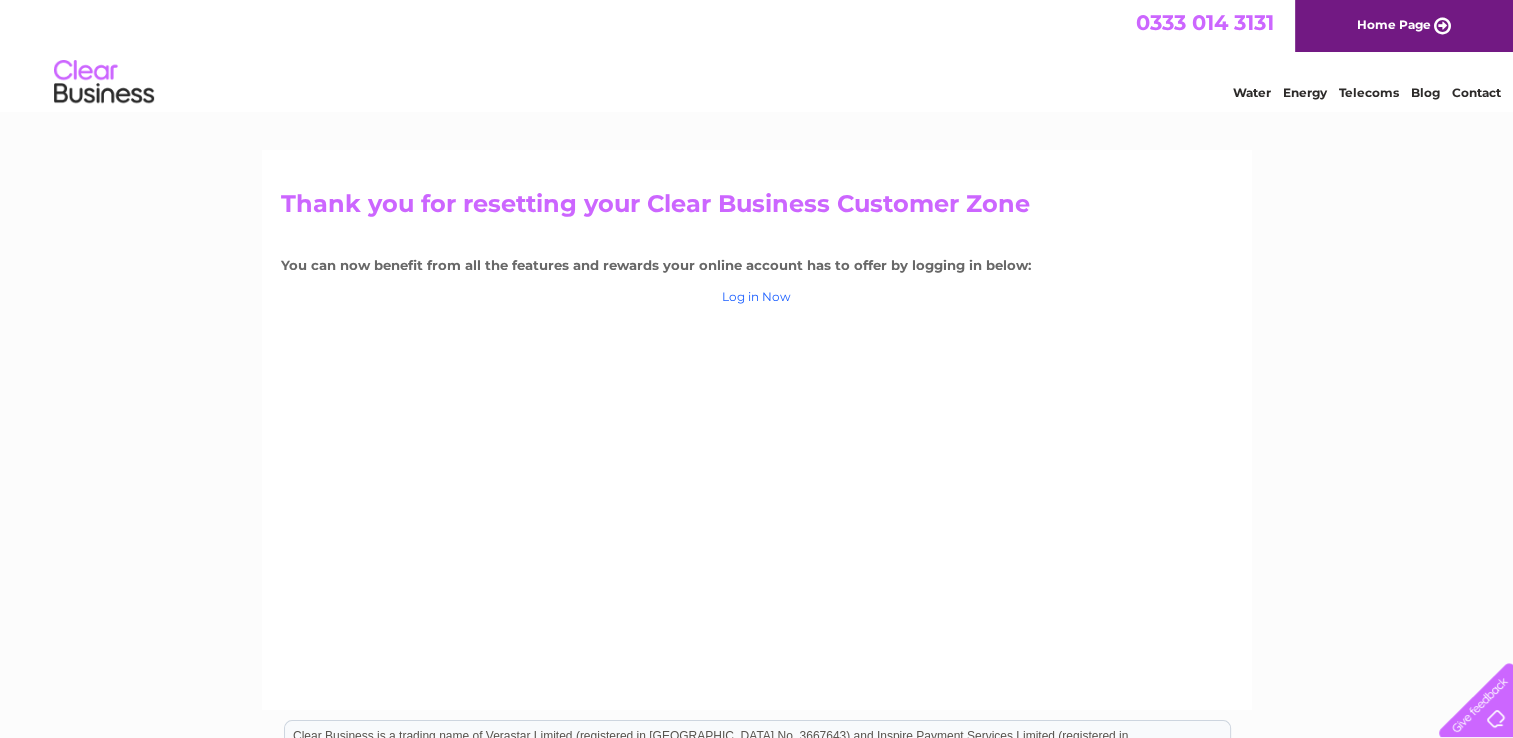 click on "Log in Now" at bounding box center (756, 296) 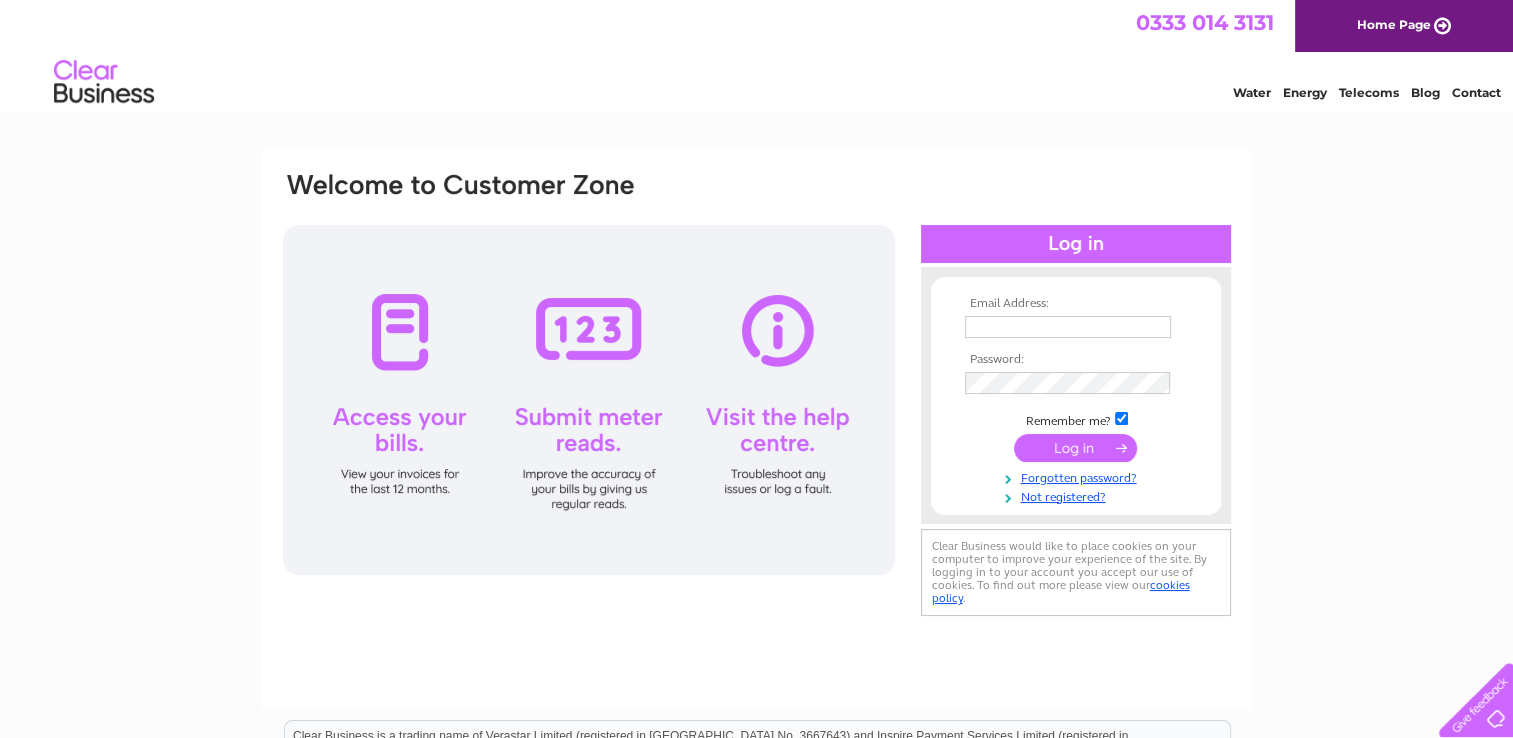 scroll, scrollTop: 0, scrollLeft: 0, axis: both 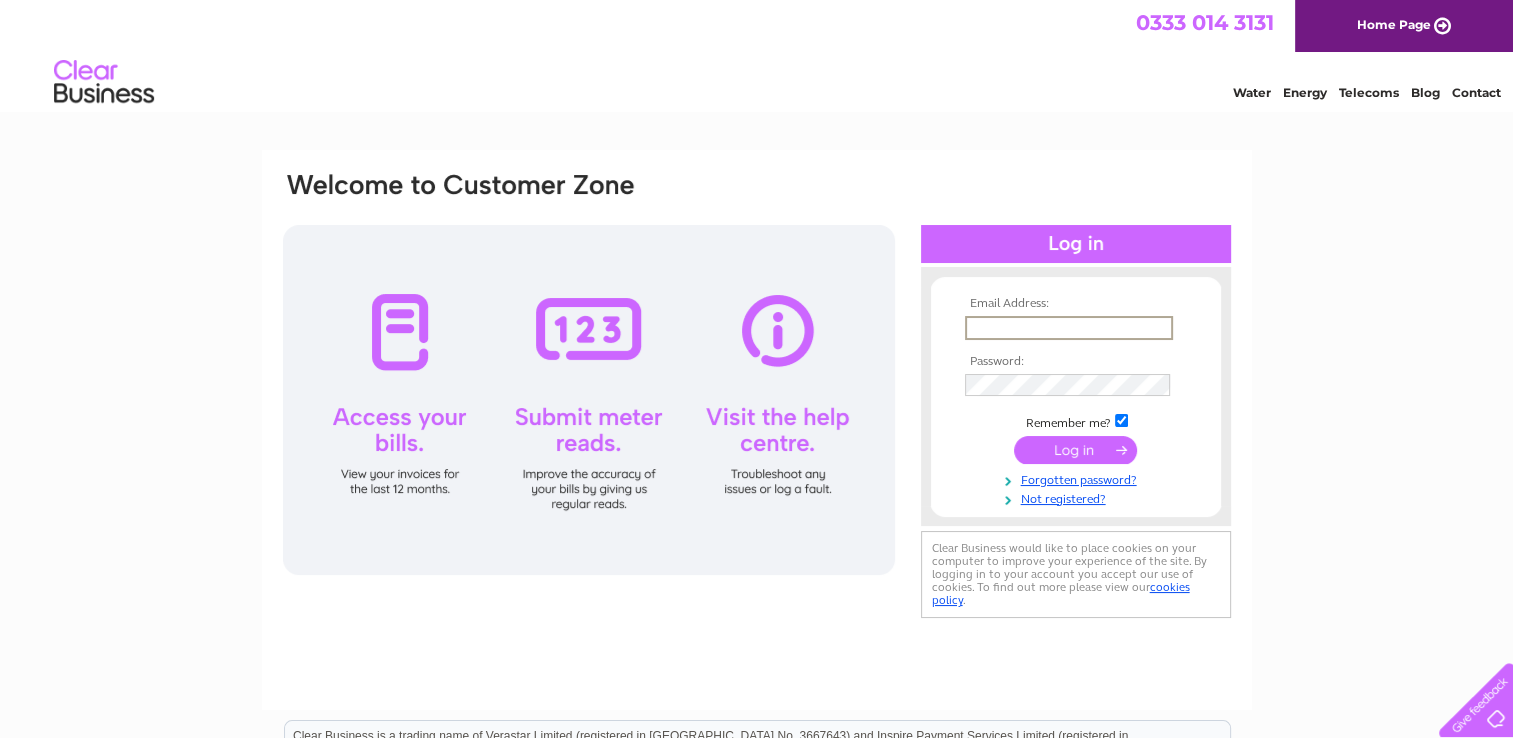 click at bounding box center [1069, 328] 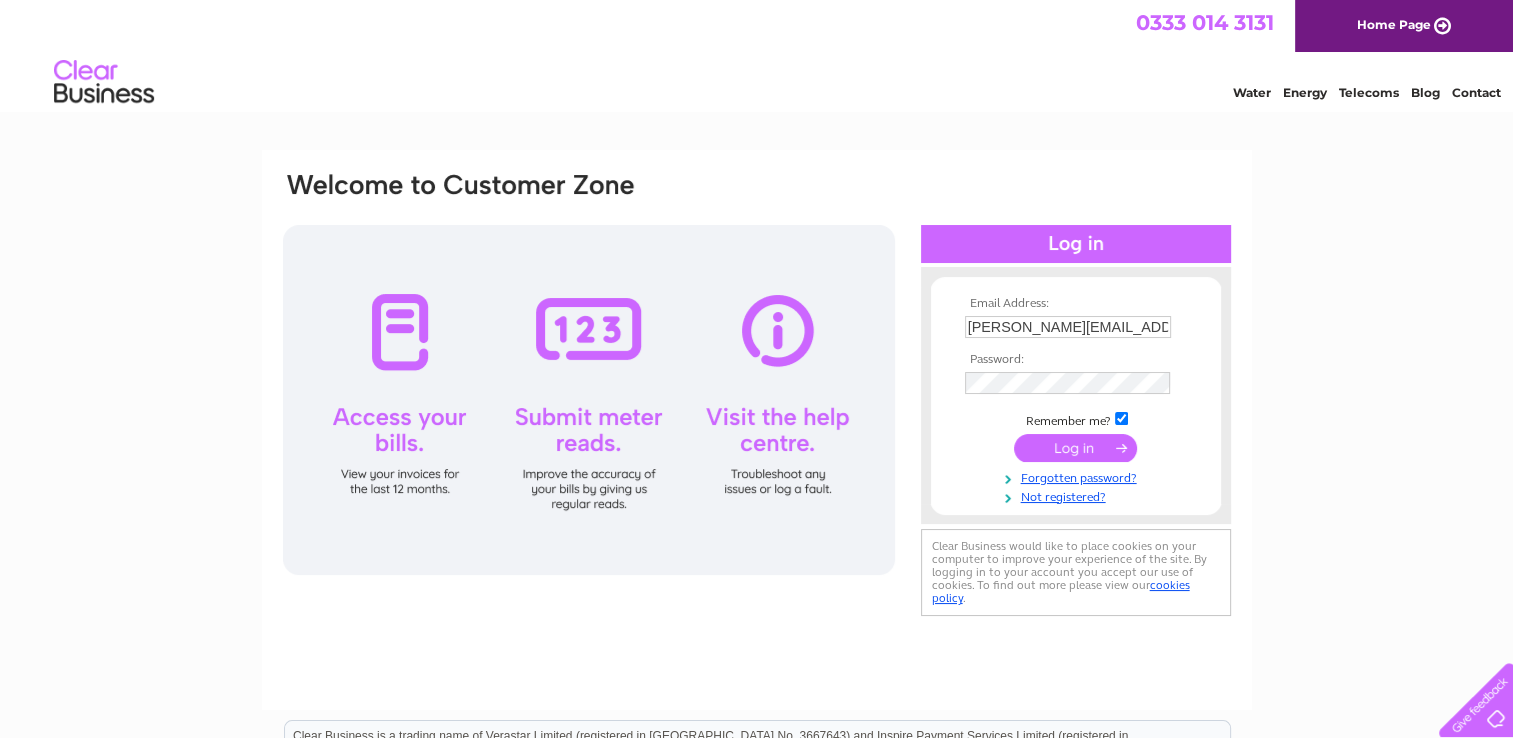 click at bounding box center (1075, 448) 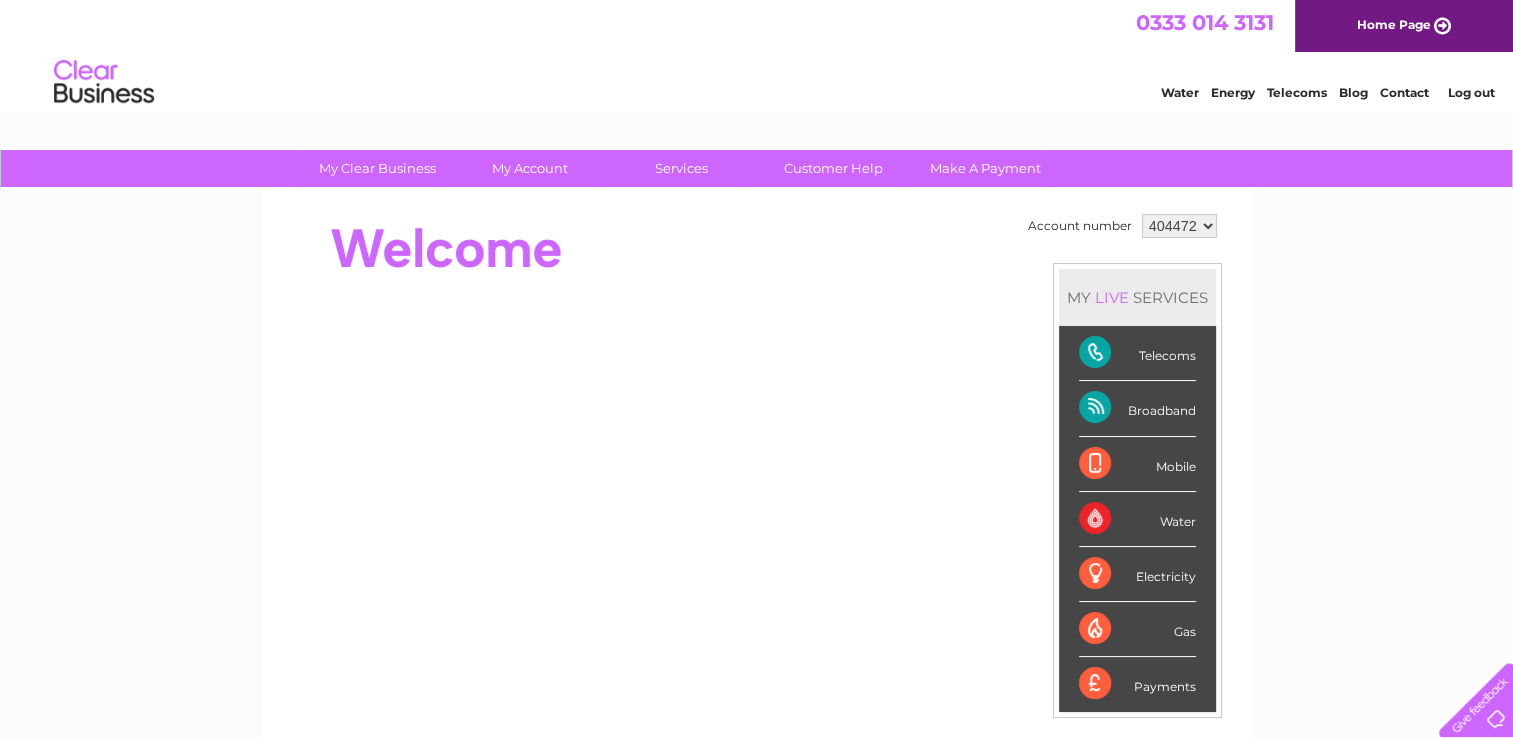 scroll, scrollTop: 0, scrollLeft: 0, axis: both 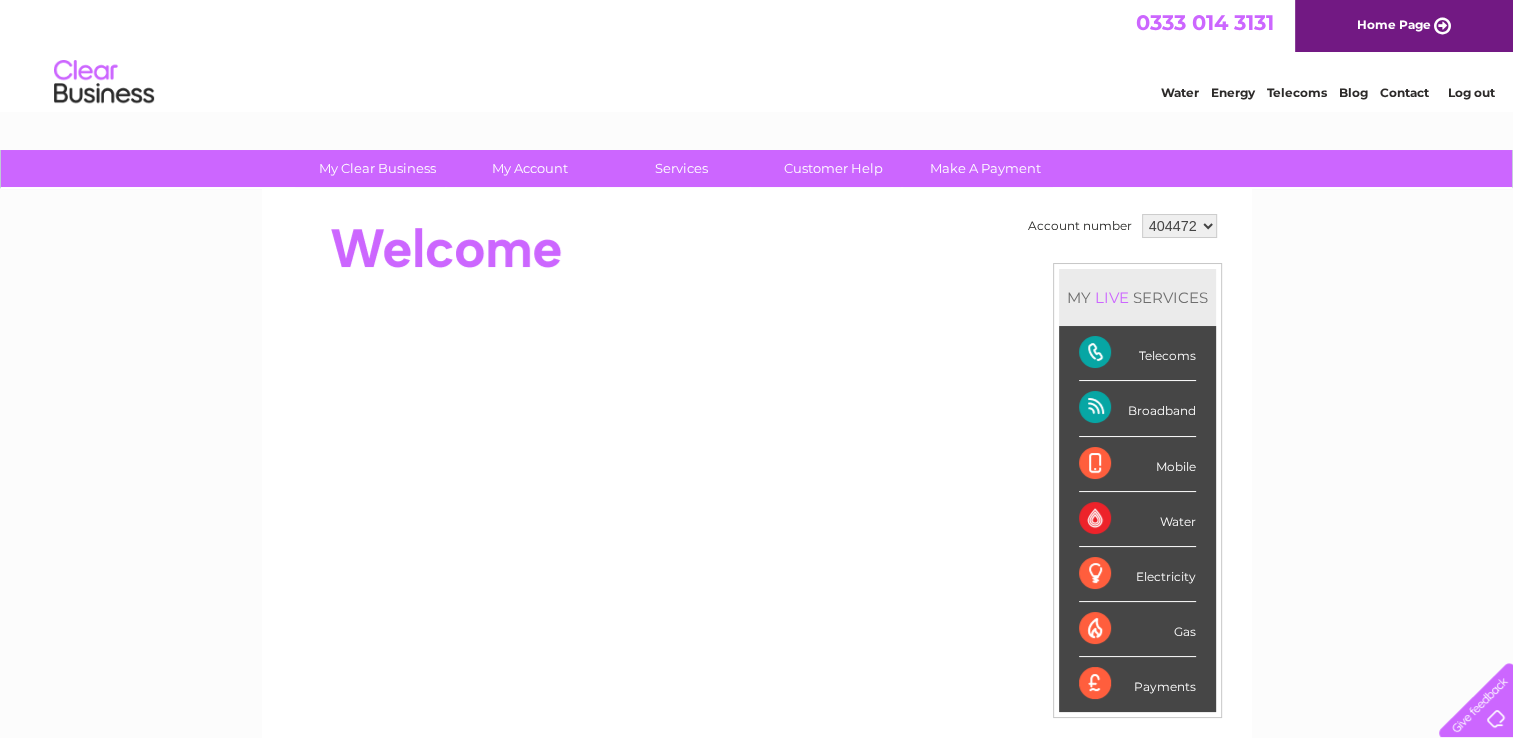 drag, startPoint x: 1519, startPoint y: 118, endPoint x: 1464, endPoint y: 51, distance: 86.683334 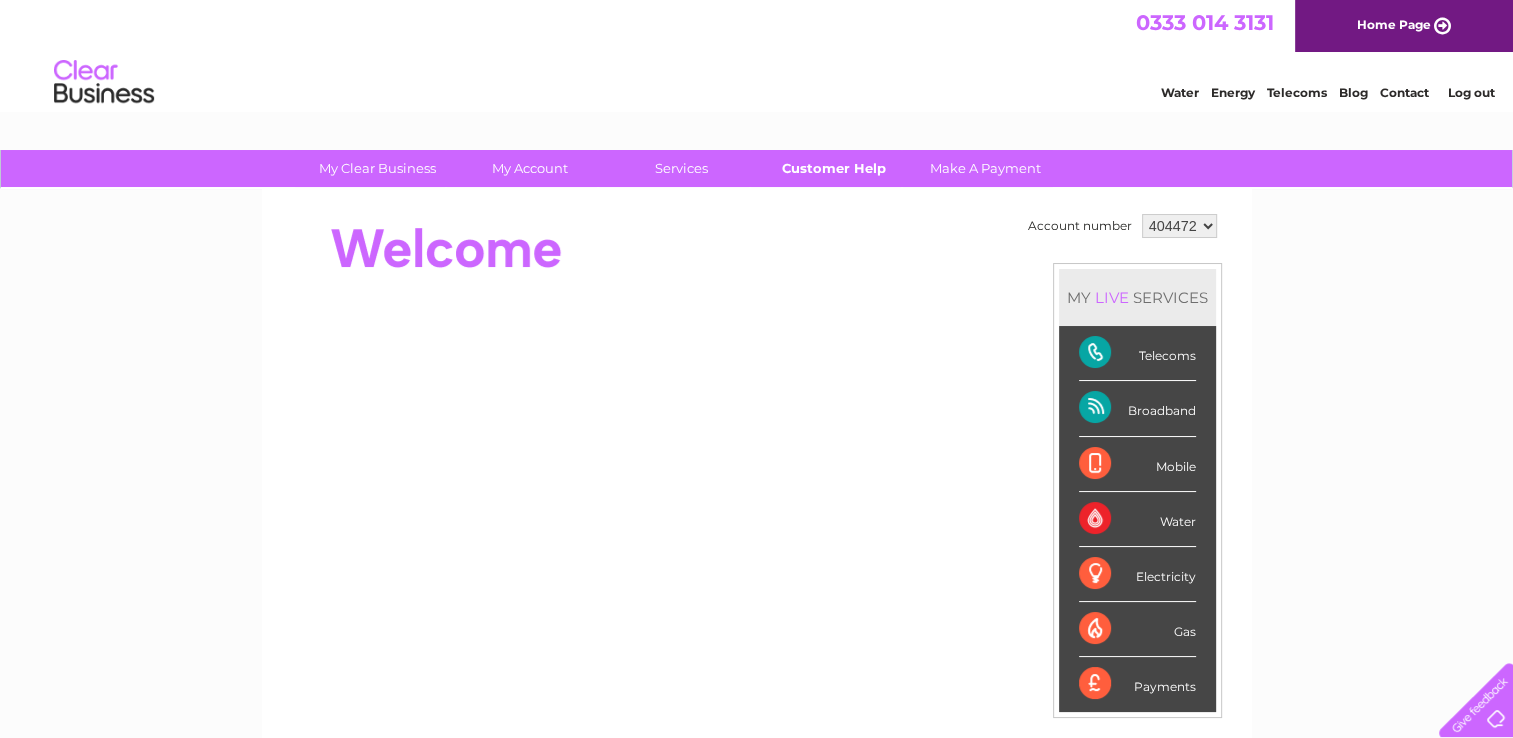 click on "Customer Help" at bounding box center [833, 168] 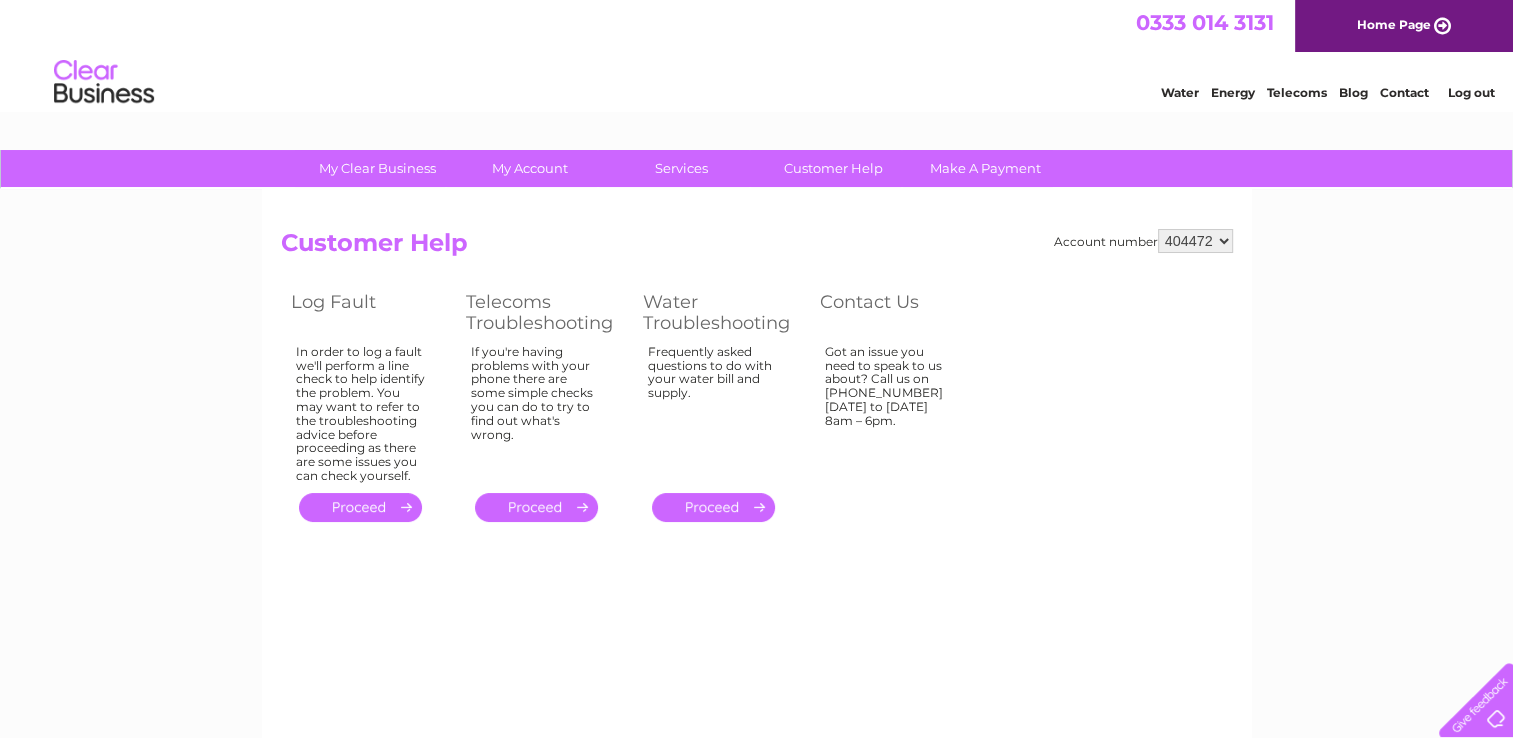 scroll, scrollTop: 0, scrollLeft: 0, axis: both 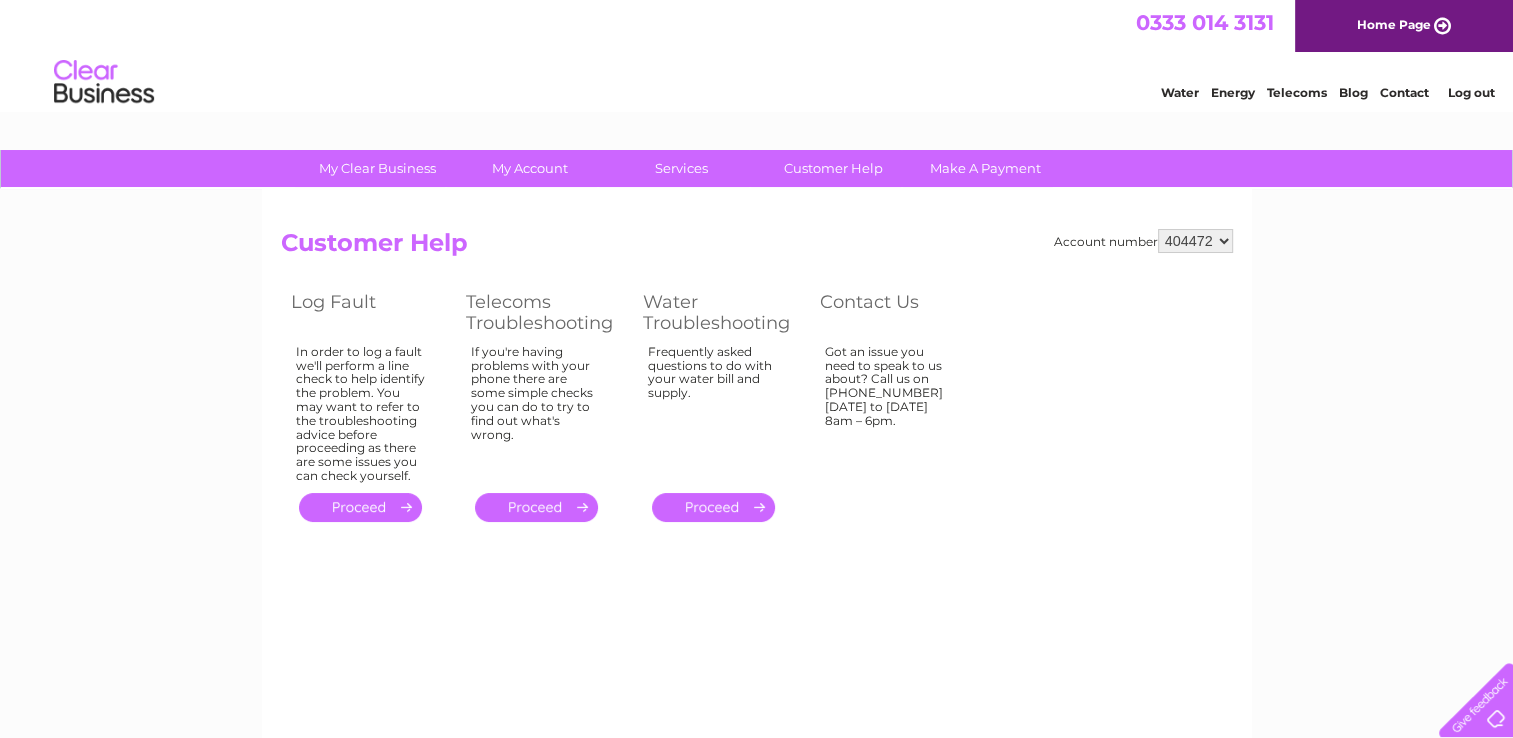 click on "." at bounding box center [360, 507] 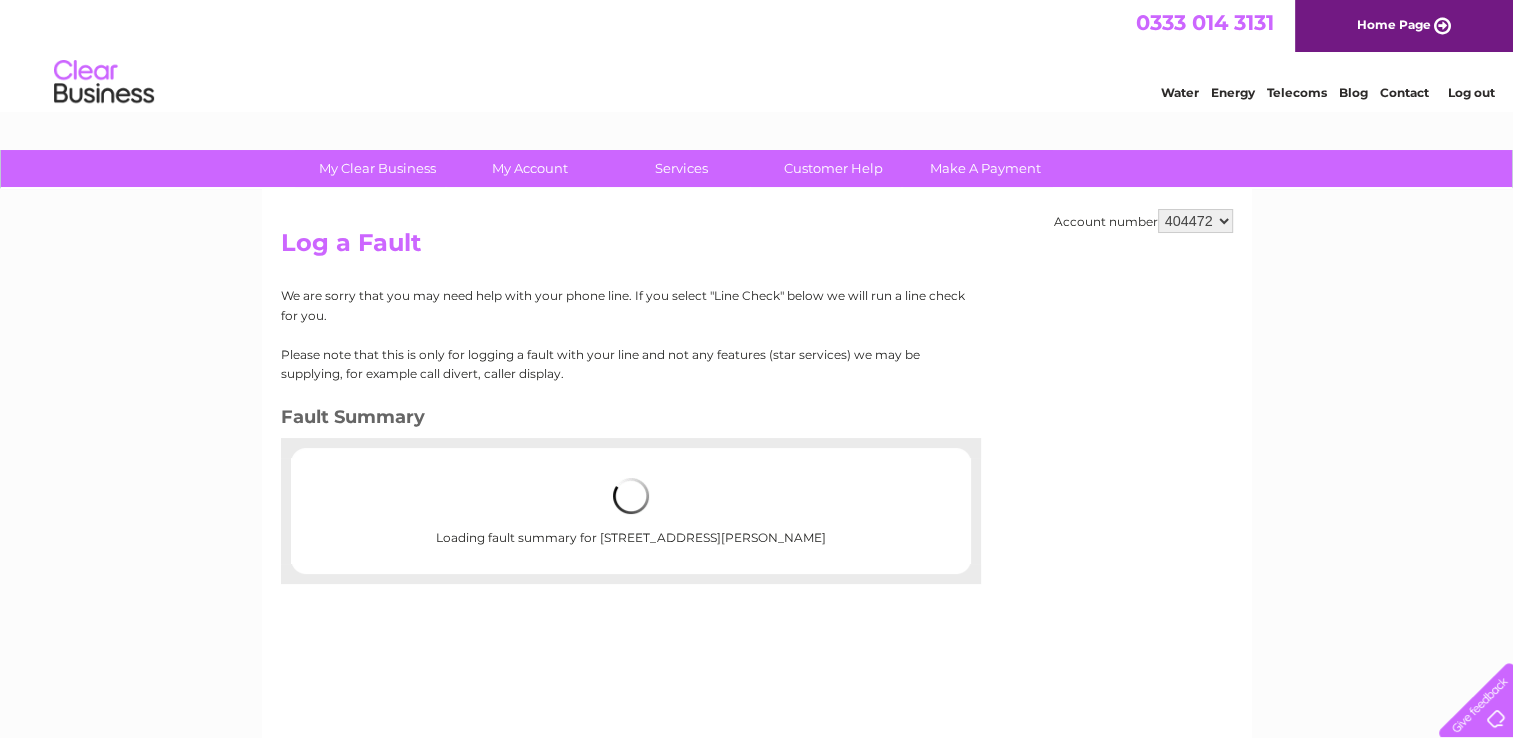 scroll, scrollTop: 0, scrollLeft: 0, axis: both 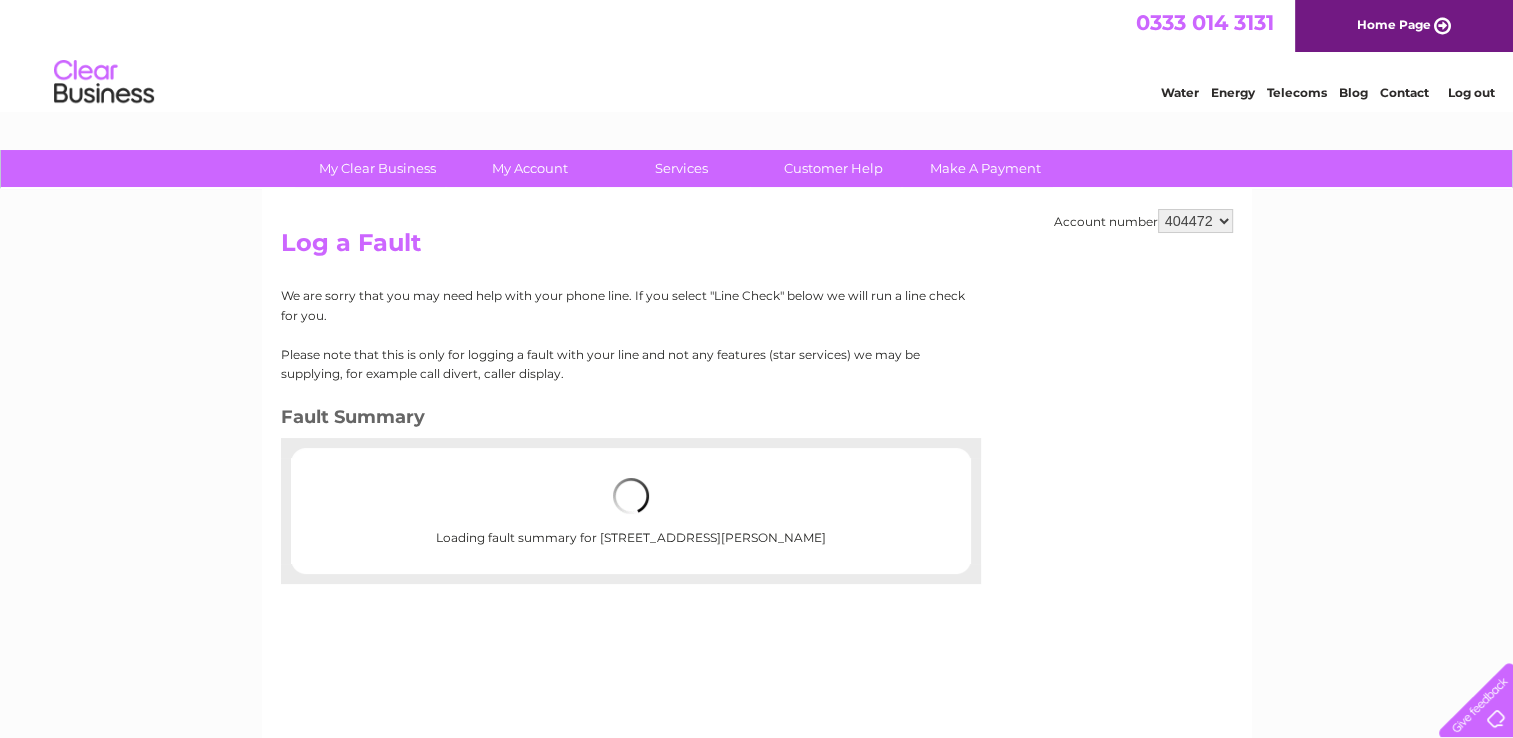 click on "Loading fault summary for 53, King Street, Castle Douglas, DG7 1AE" at bounding box center [631, 511] 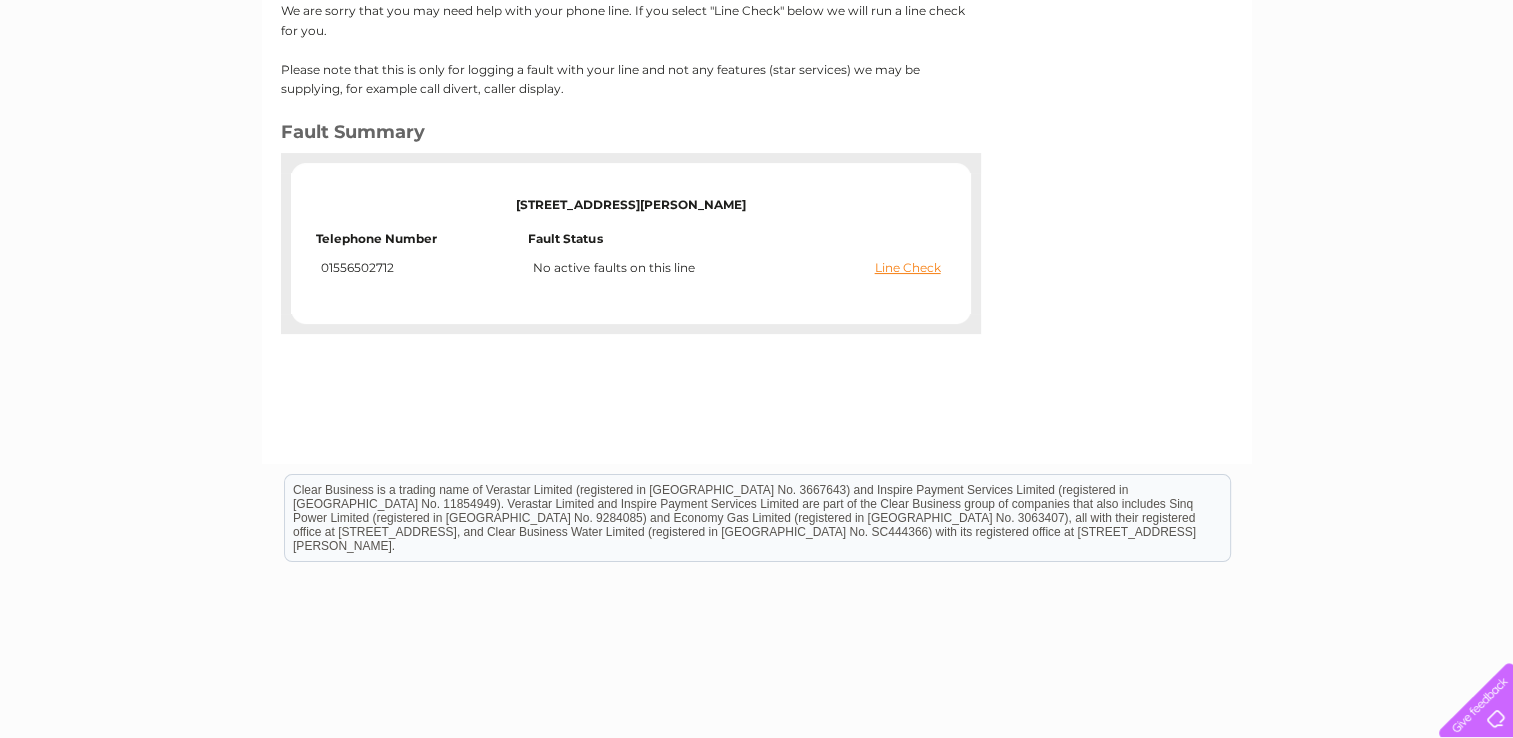 scroll, scrollTop: 0, scrollLeft: 0, axis: both 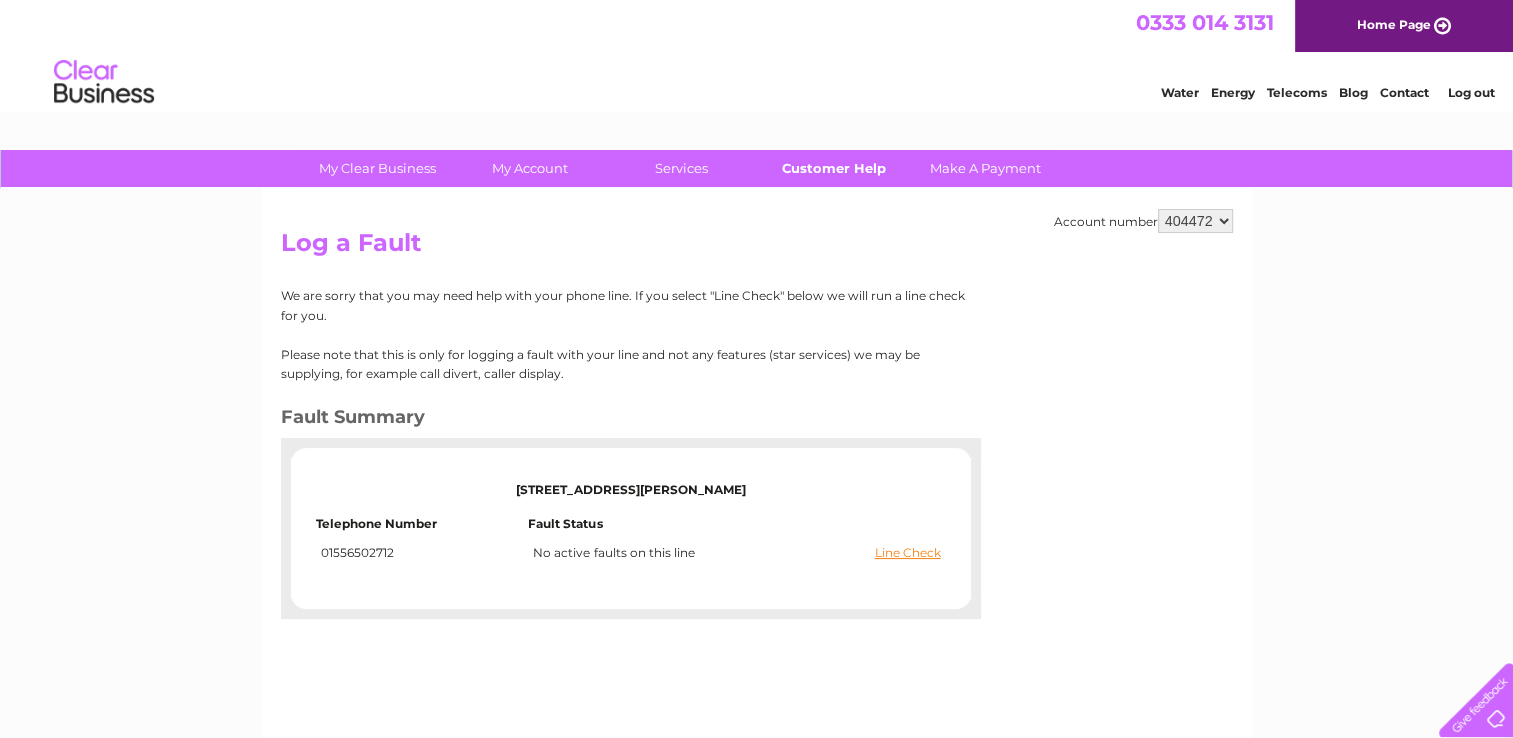click on "Customer Help" at bounding box center [833, 168] 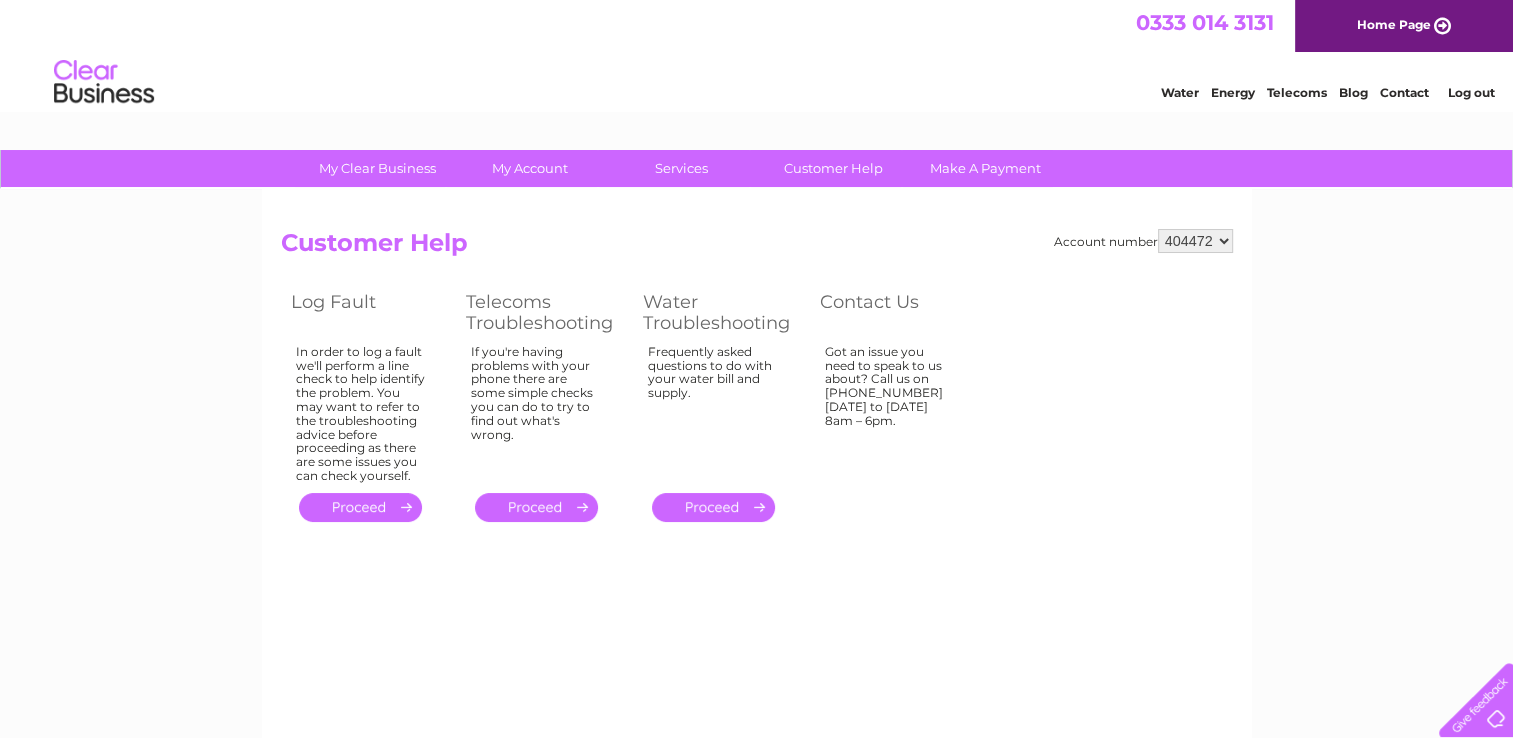 scroll, scrollTop: 0, scrollLeft: 0, axis: both 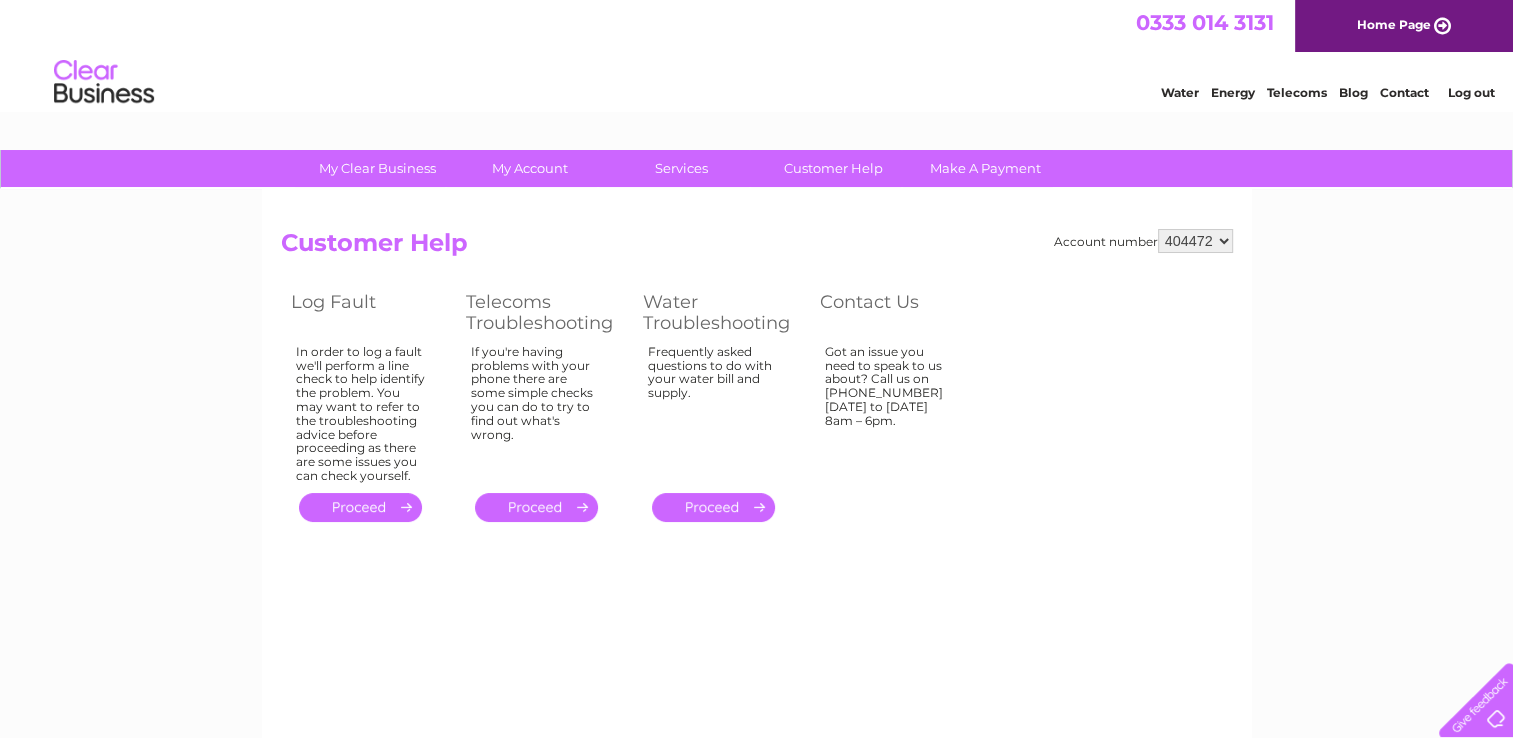 click on "Contact" at bounding box center [1404, 92] 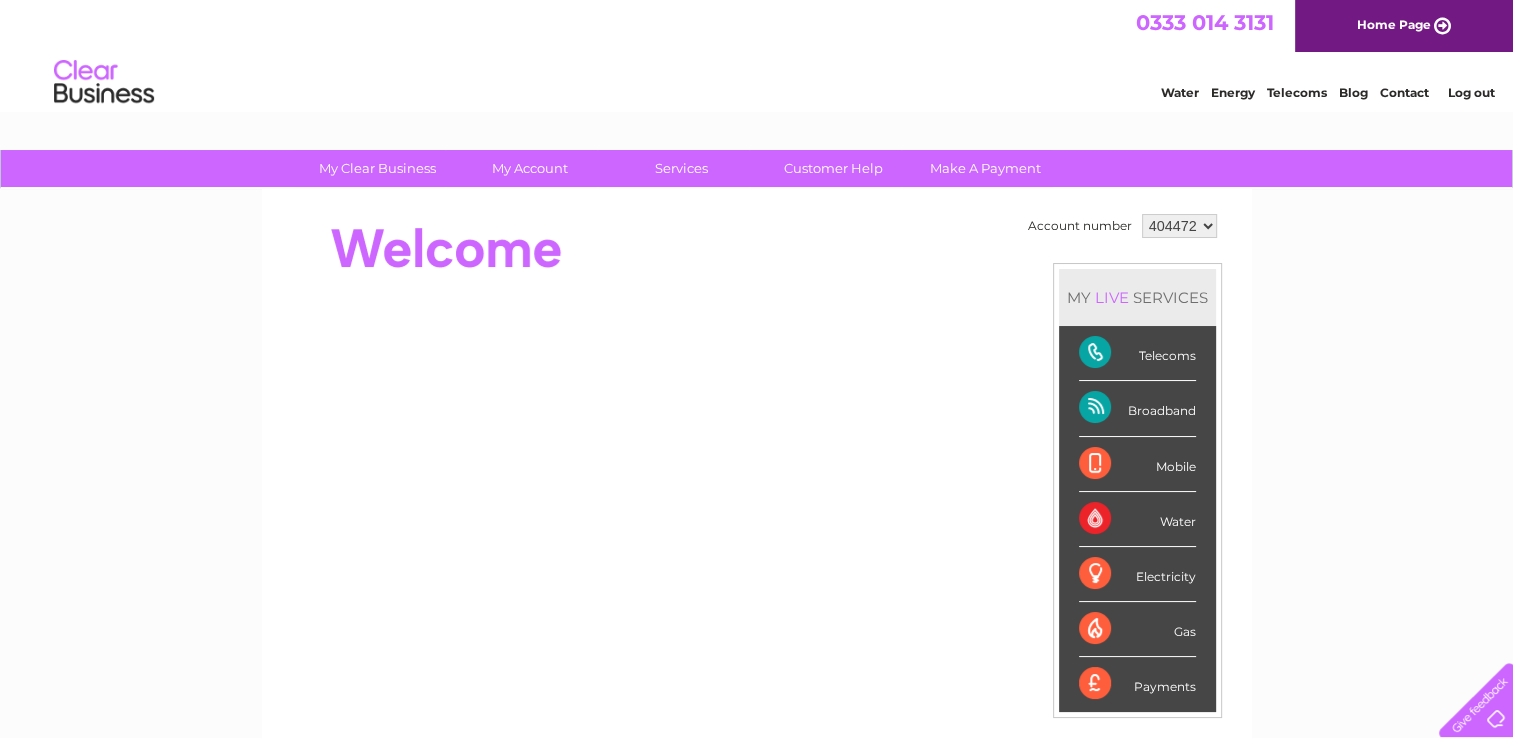 scroll, scrollTop: 0, scrollLeft: 0, axis: both 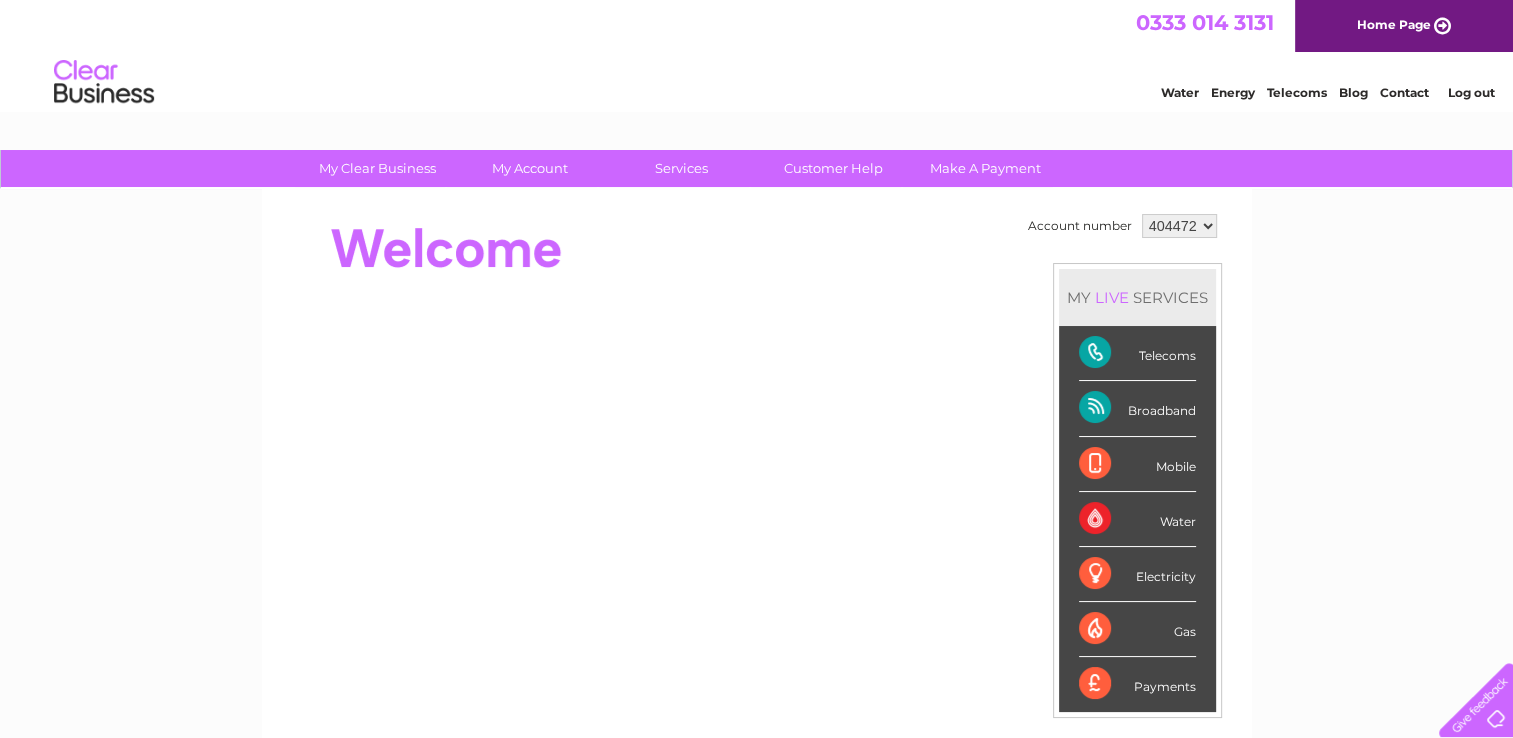 click on "Broadband" at bounding box center (1137, 408) 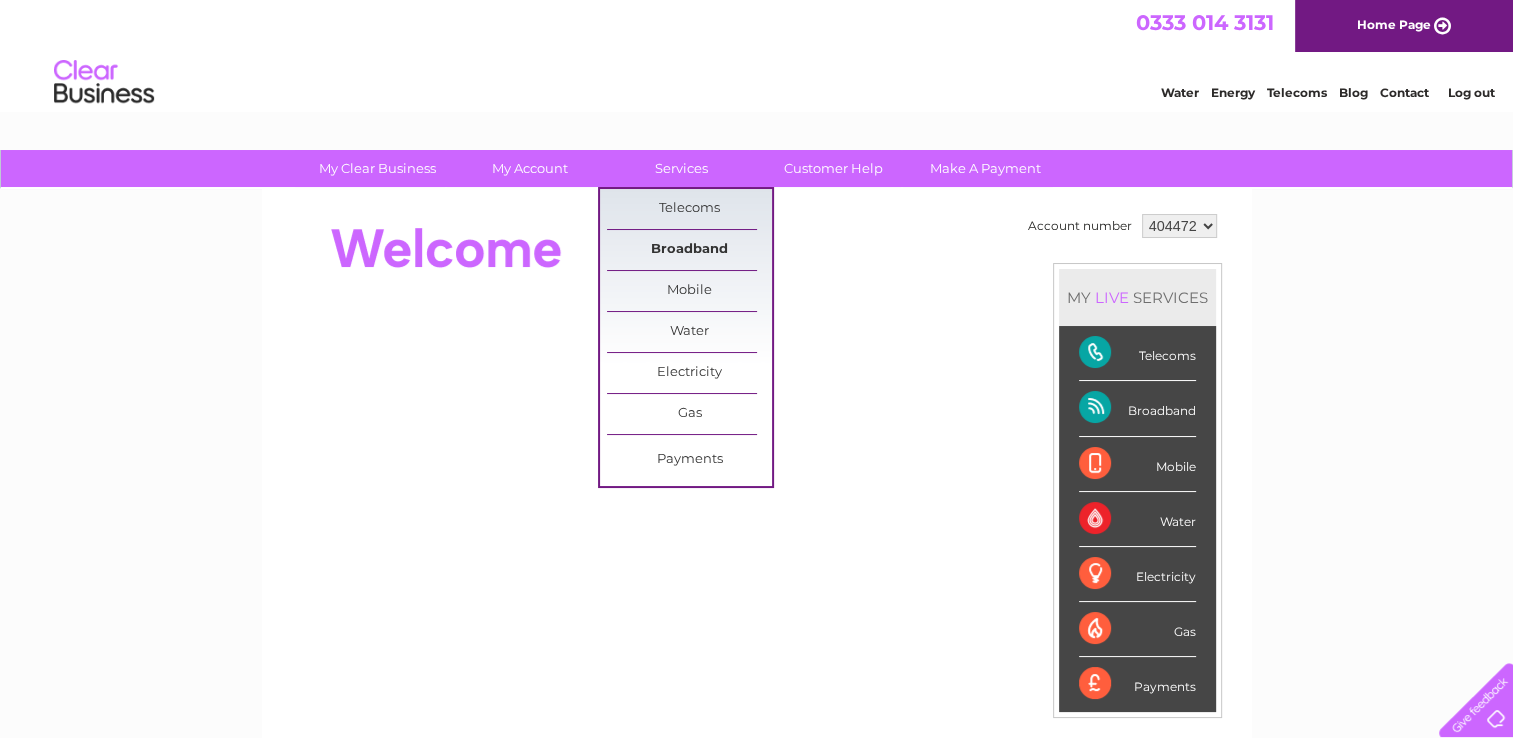 click on "Broadband" at bounding box center (689, 250) 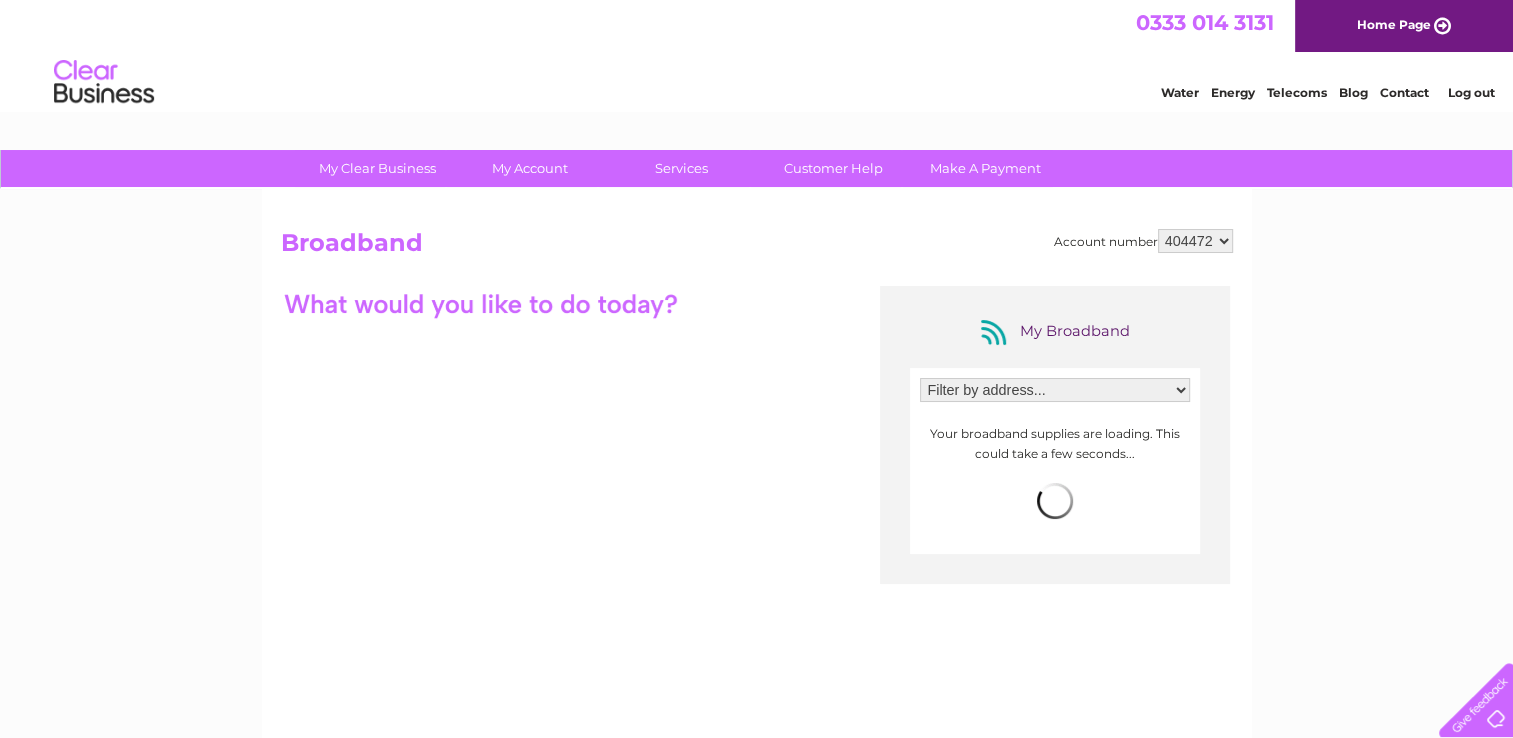 scroll, scrollTop: 0, scrollLeft: 0, axis: both 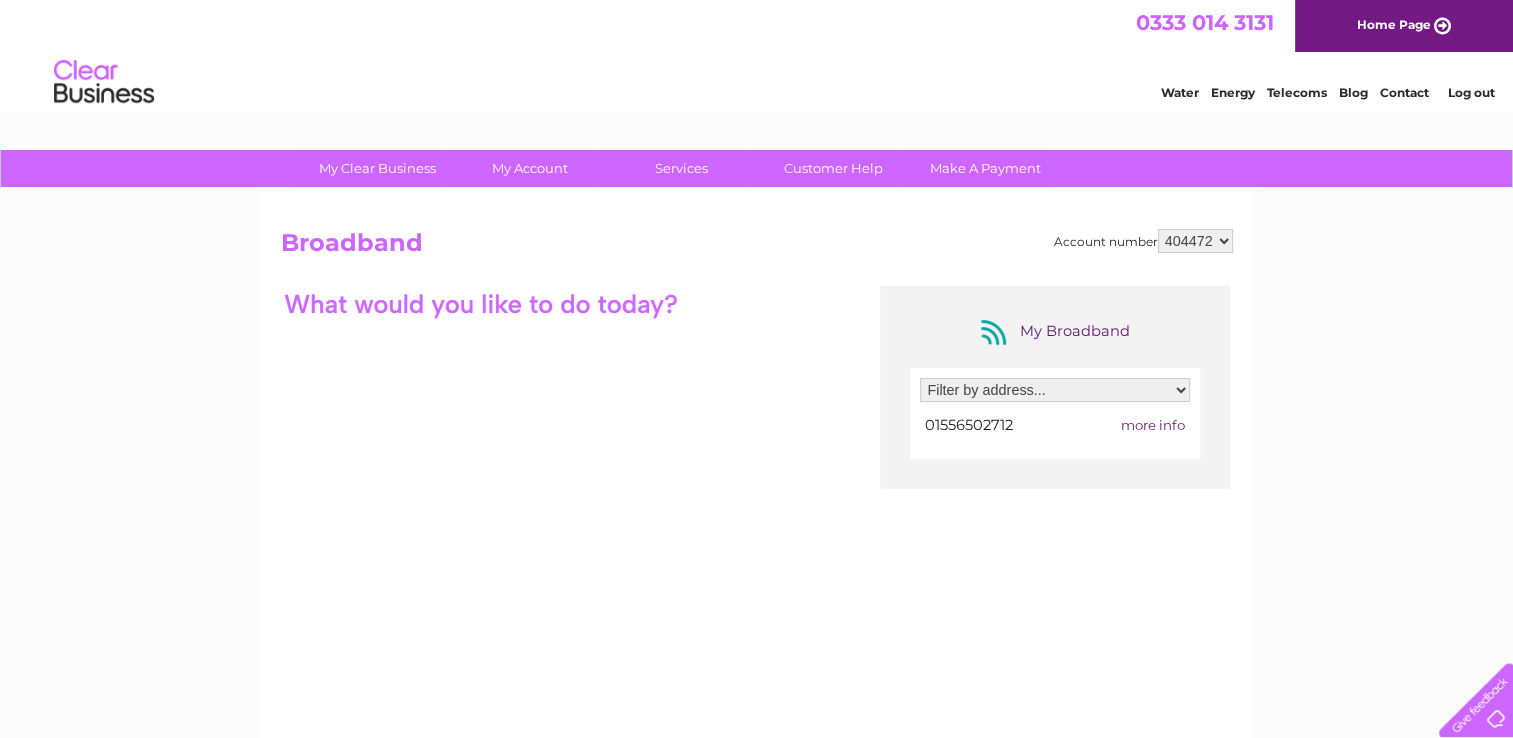 click on "Filter by address...
53, King Street, Castle Douglas, DG7 1AE" at bounding box center (1055, 390) 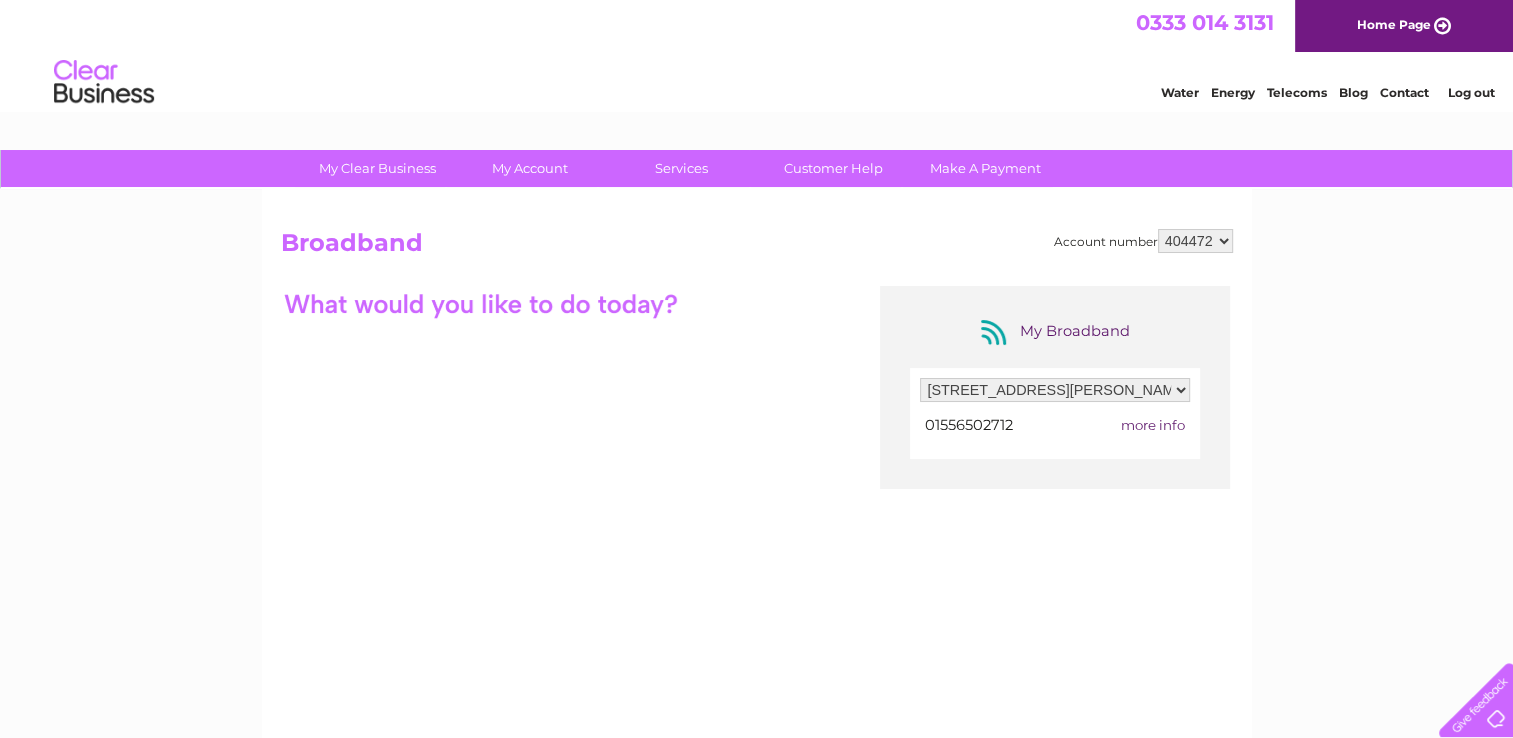 click on "Filter by address...
53, King Street, Castle Douglas, DG7 1AE" at bounding box center [1055, 390] 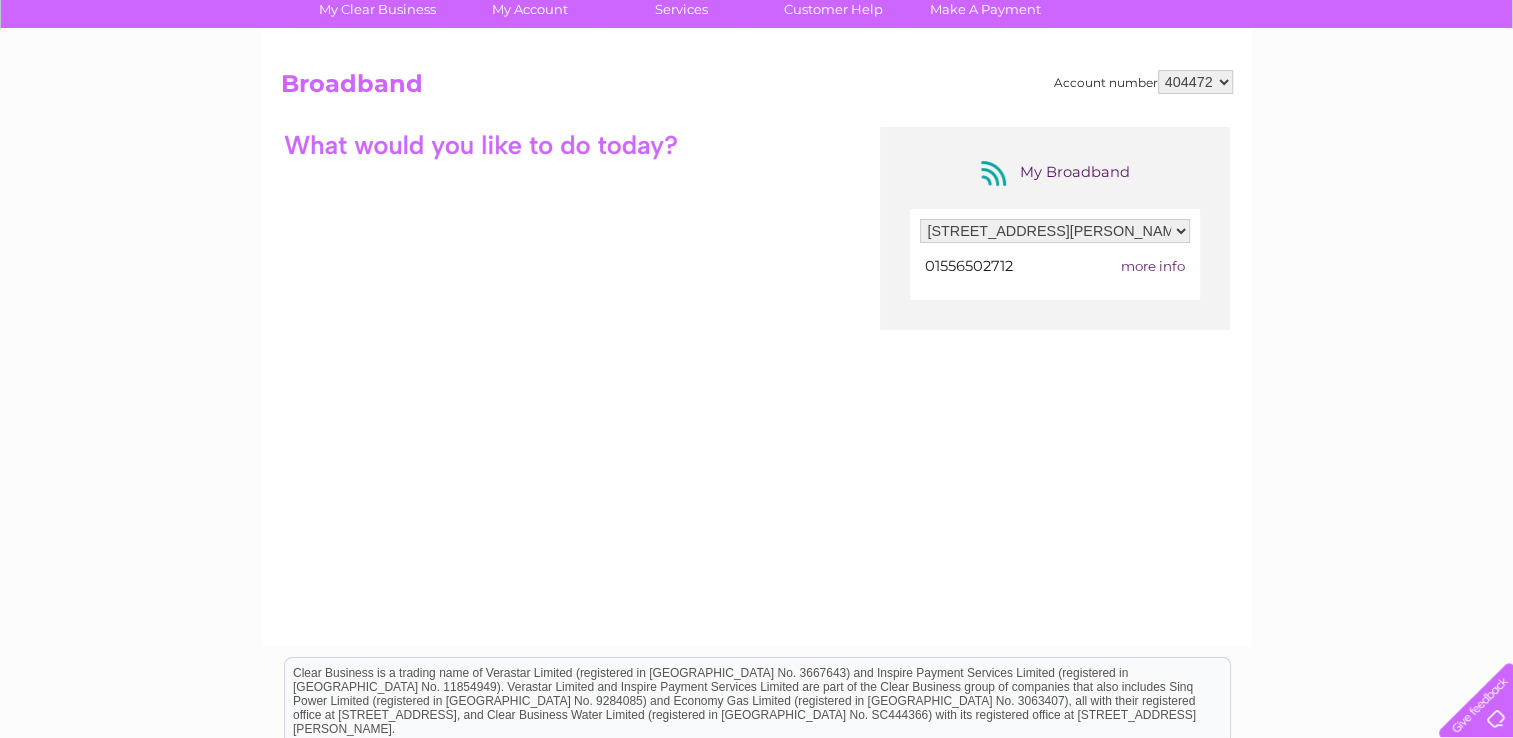 scroll, scrollTop: 0, scrollLeft: 0, axis: both 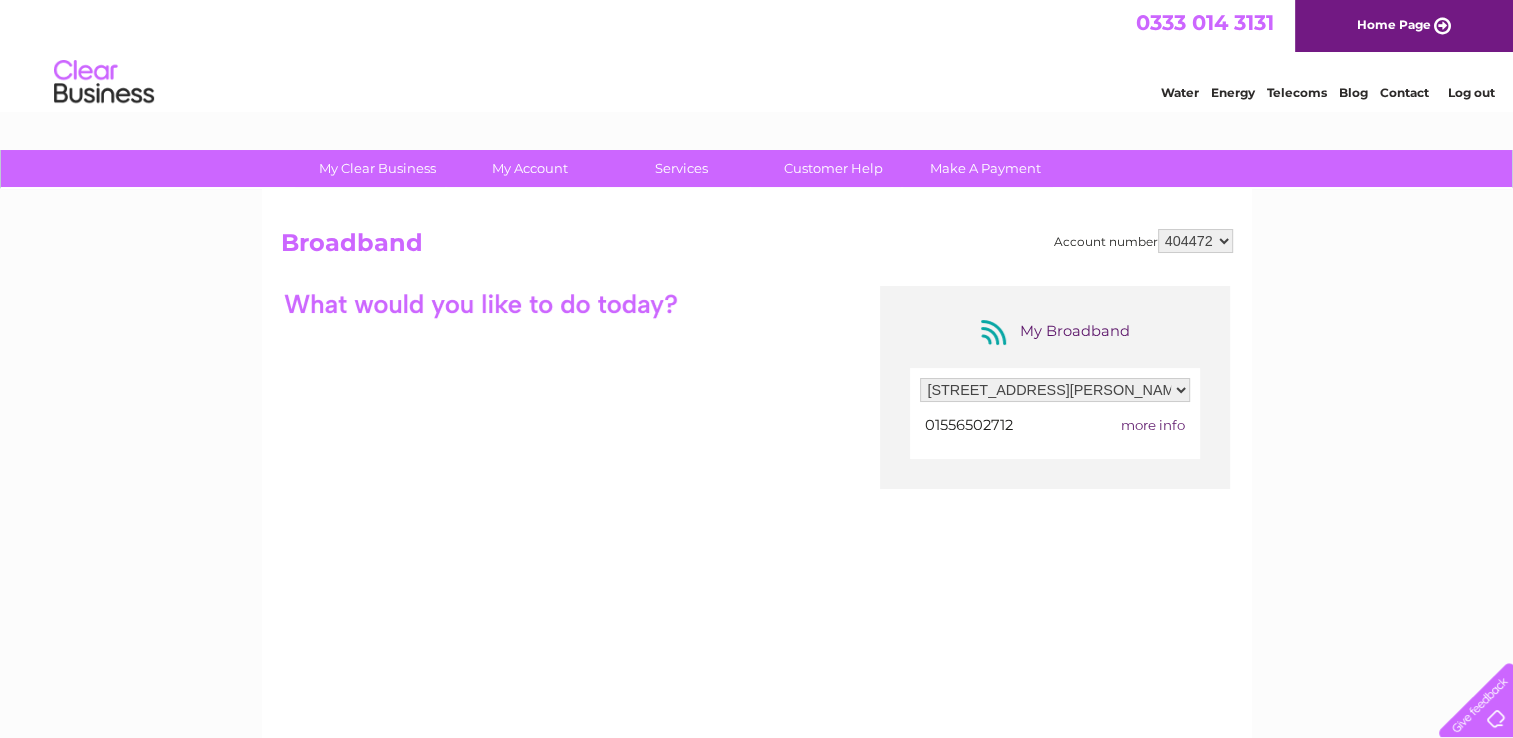 click on "more info" at bounding box center [1153, 425] 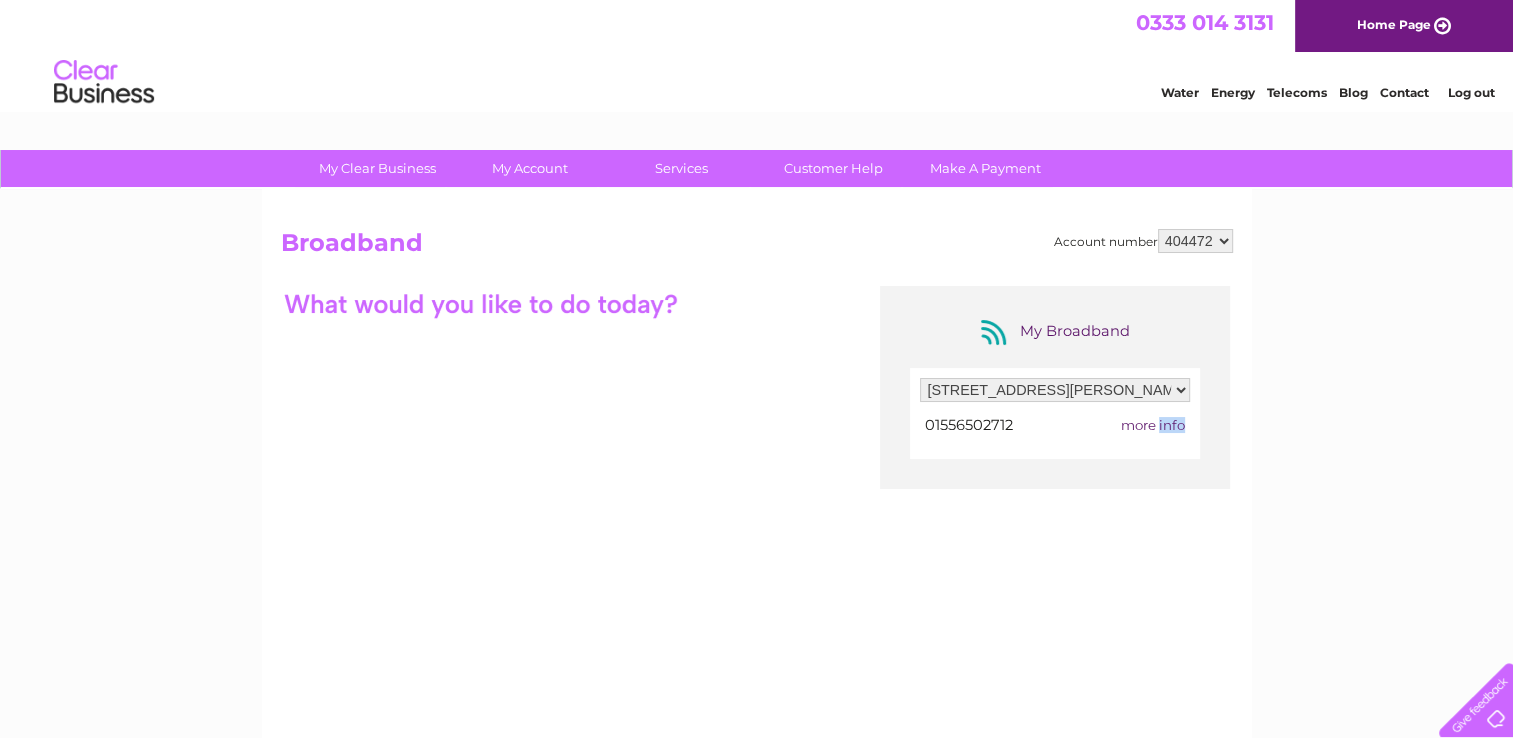 click on "more info" at bounding box center (1153, 425) 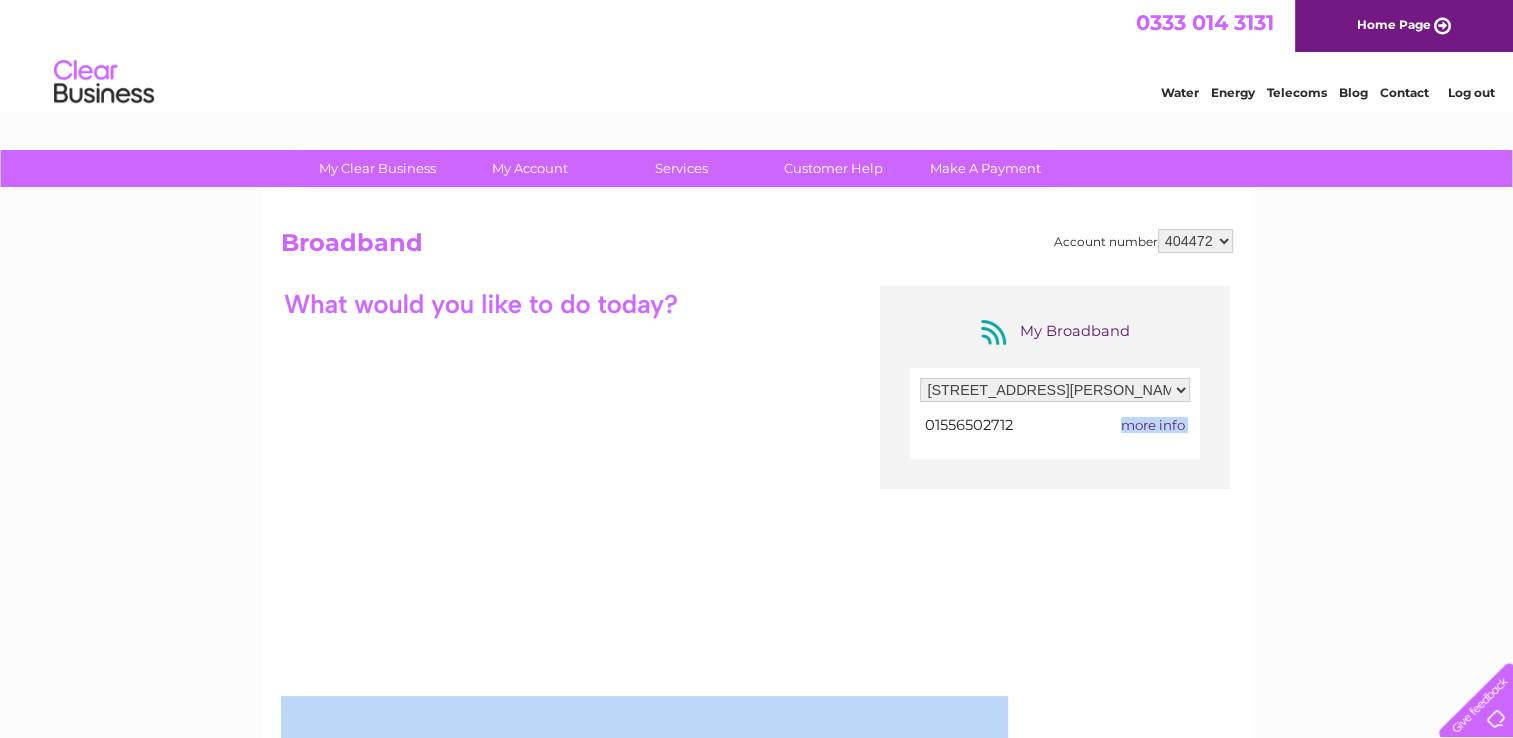 click on "more info" at bounding box center [1153, 425] 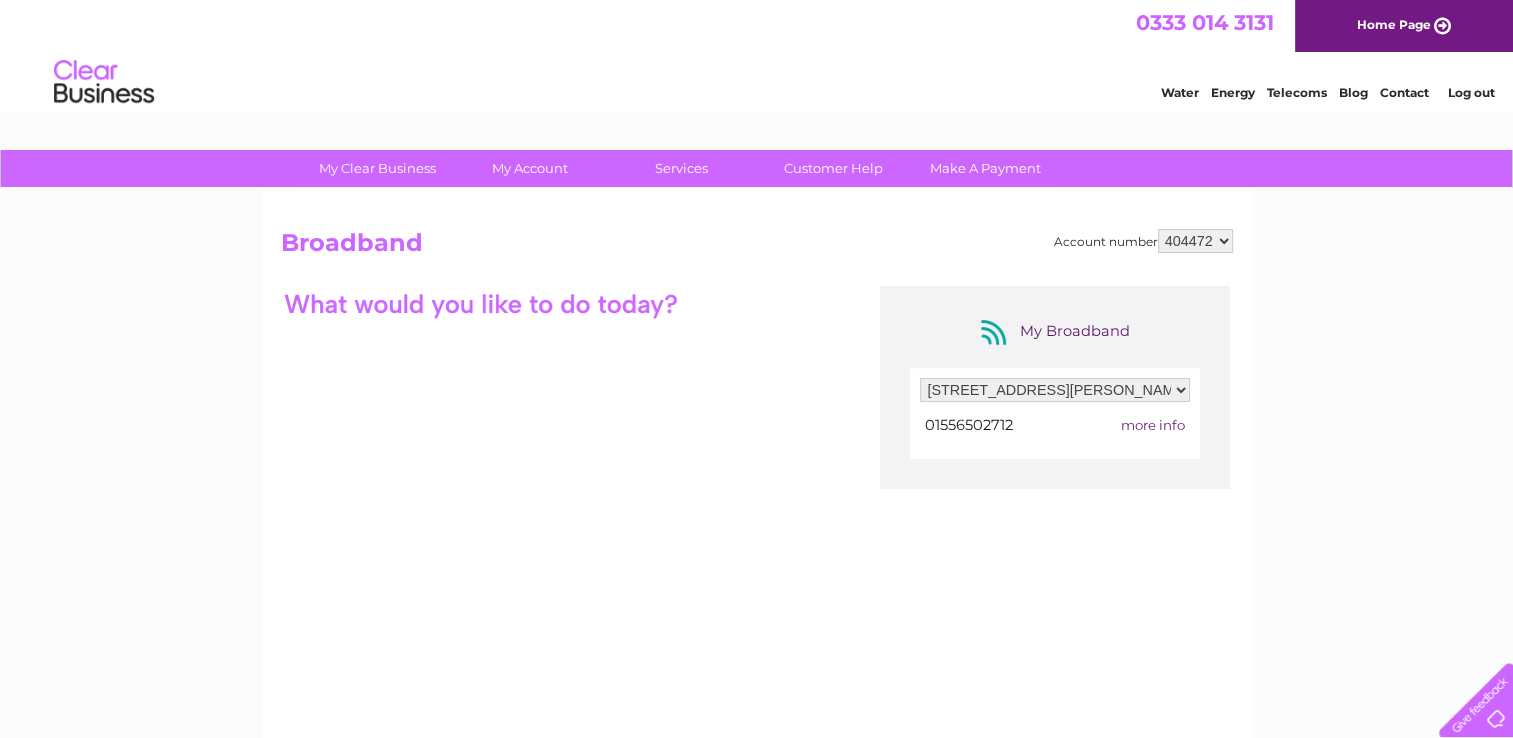 click at bounding box center [481, 303] 